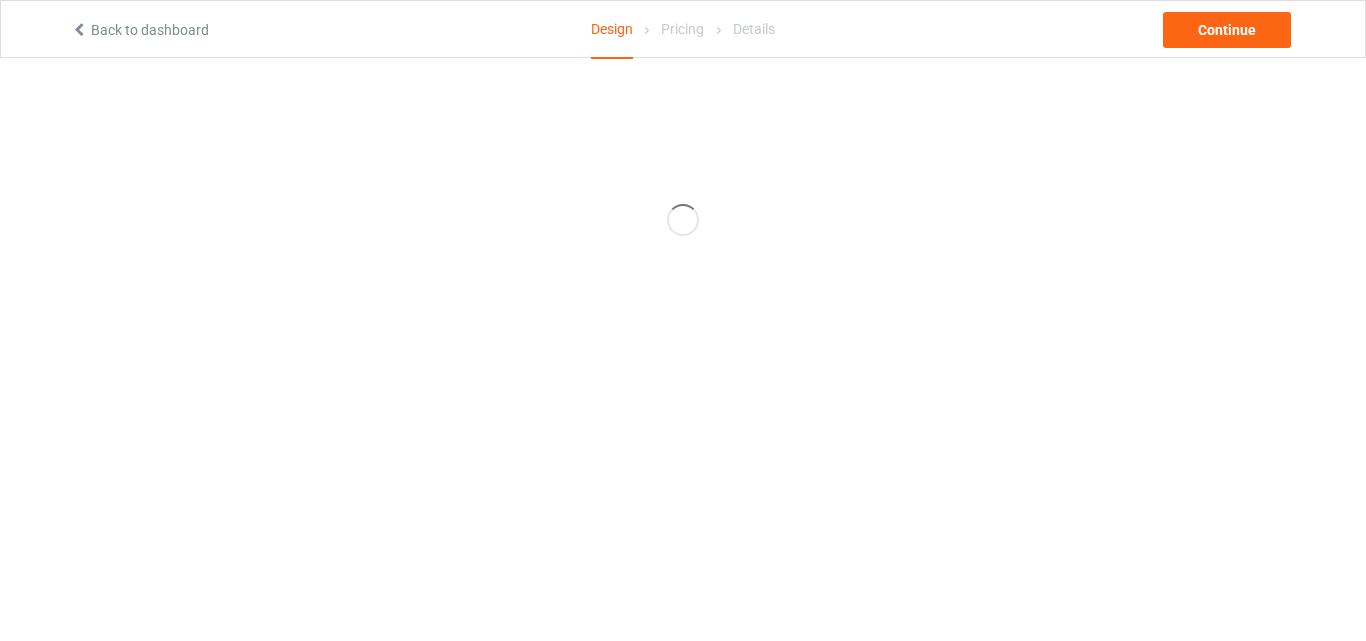 scroll, scrollTop: 0, scrollLeft: 0, axis: both 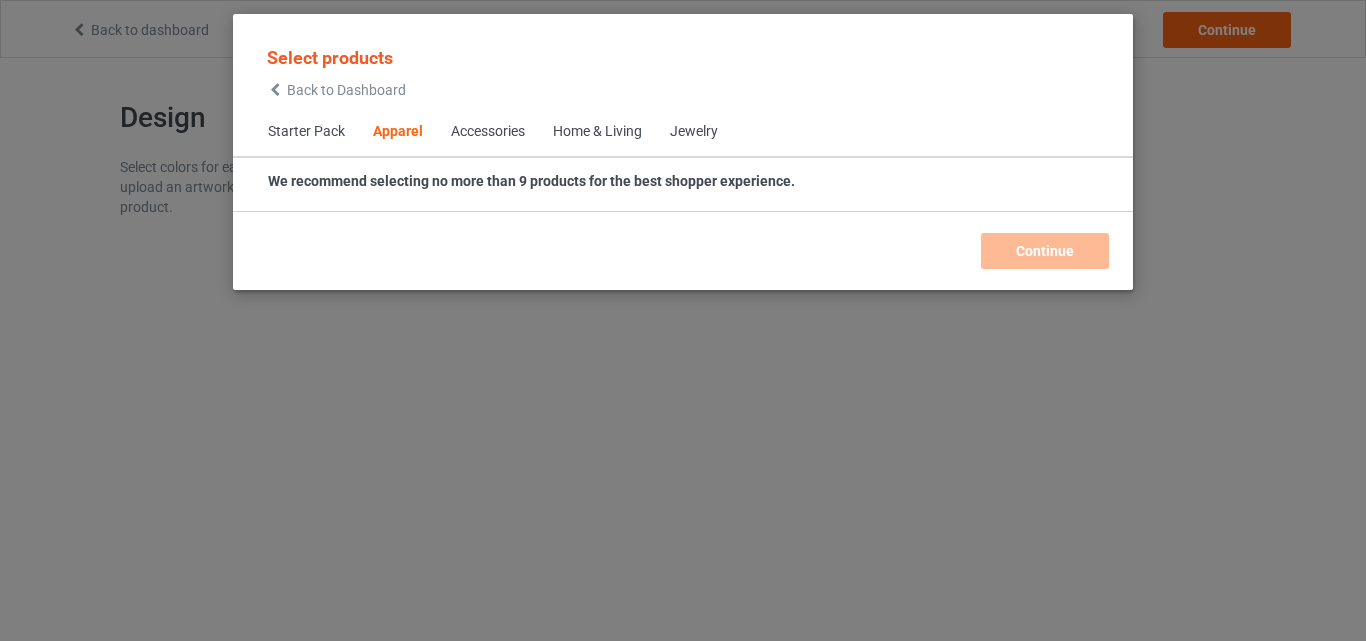 click on "Home & Living" at bounding box center (597, 132) 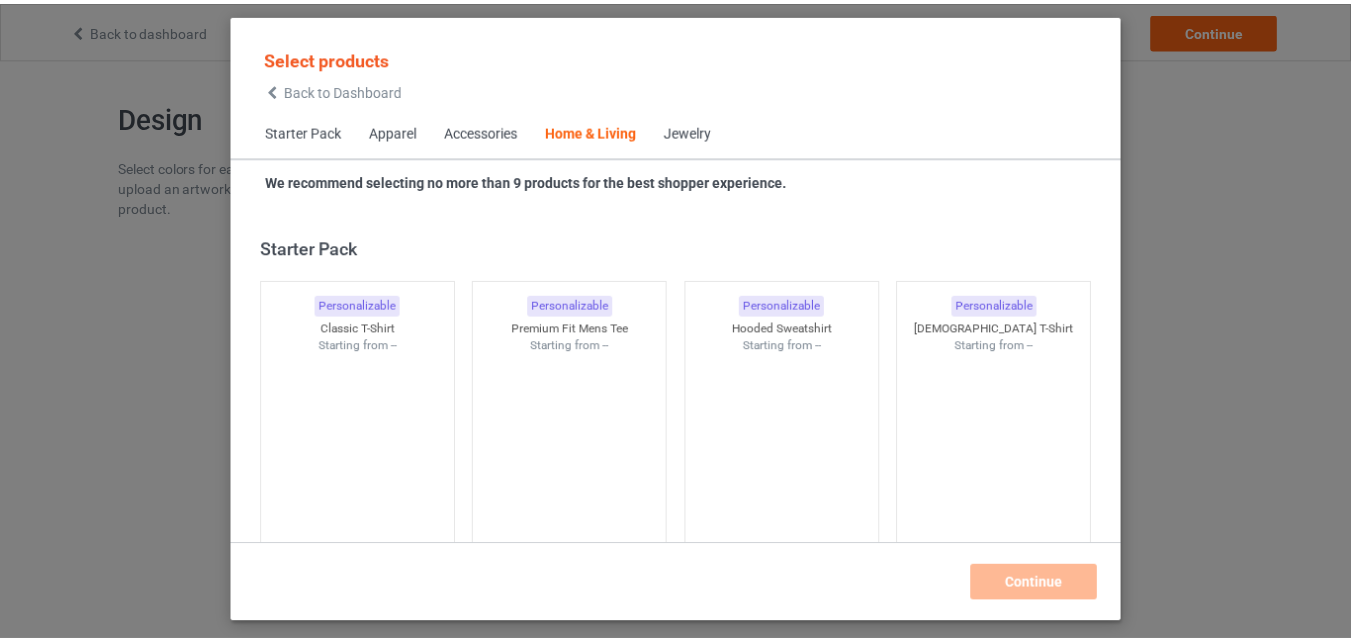scroll, scrollTop: 9019, scrollLeft: 0, axis: vertical 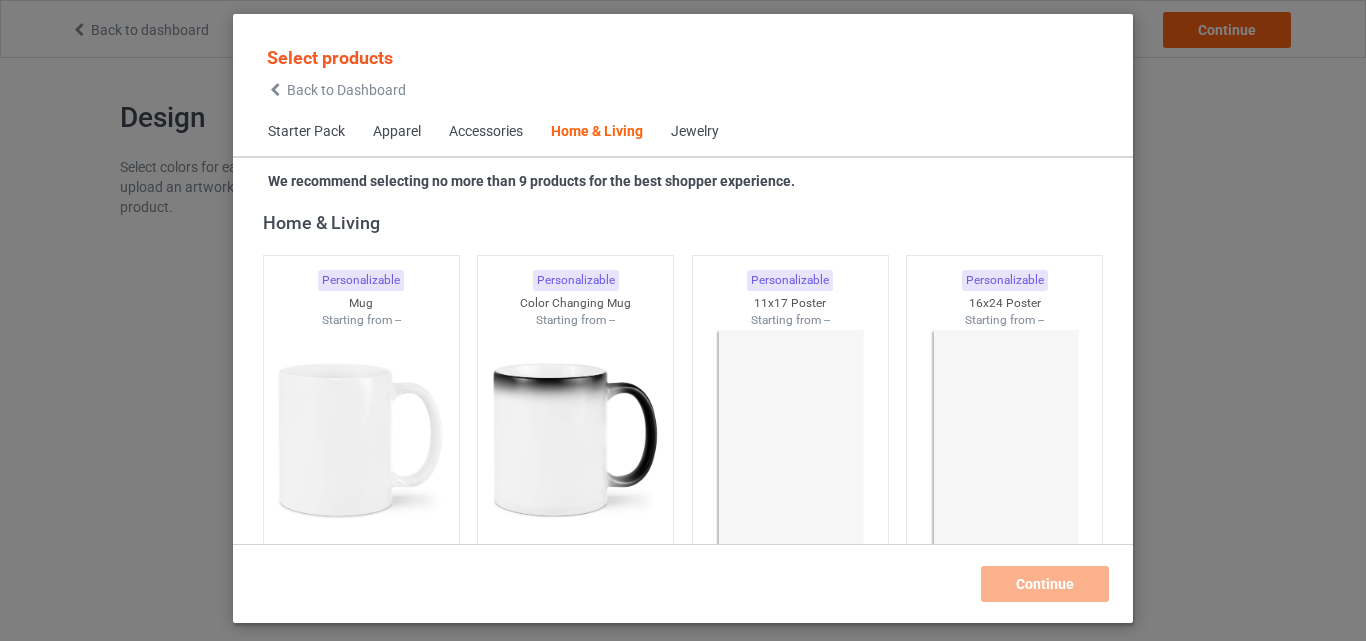 click at bounding box center (790, 440) 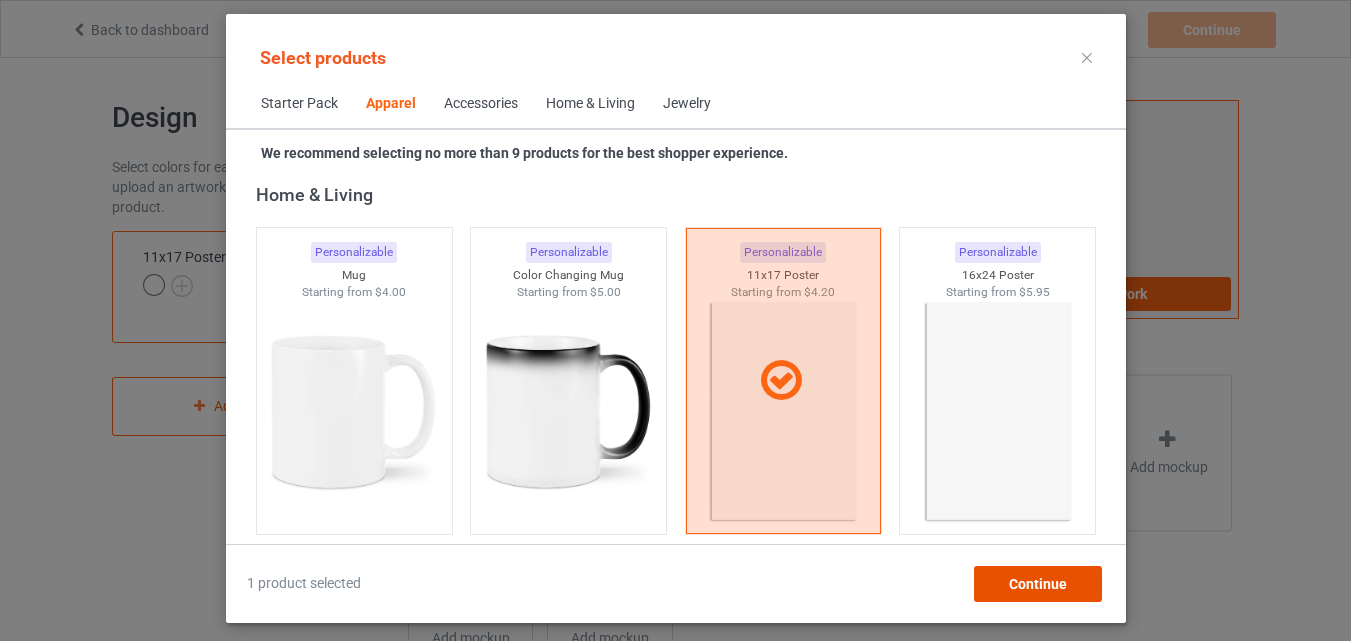click on "Continue" at bounding box center [1037, 584] 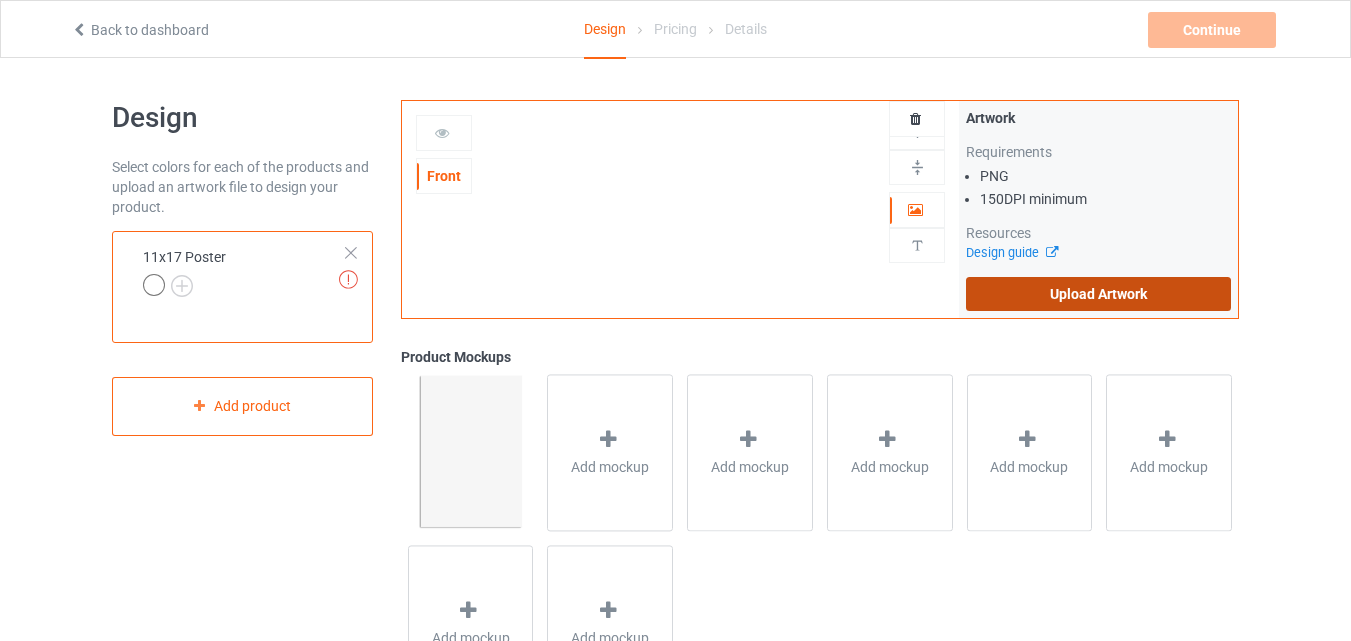 click on "Upload Artwork" at bounding box center (1098, 294) 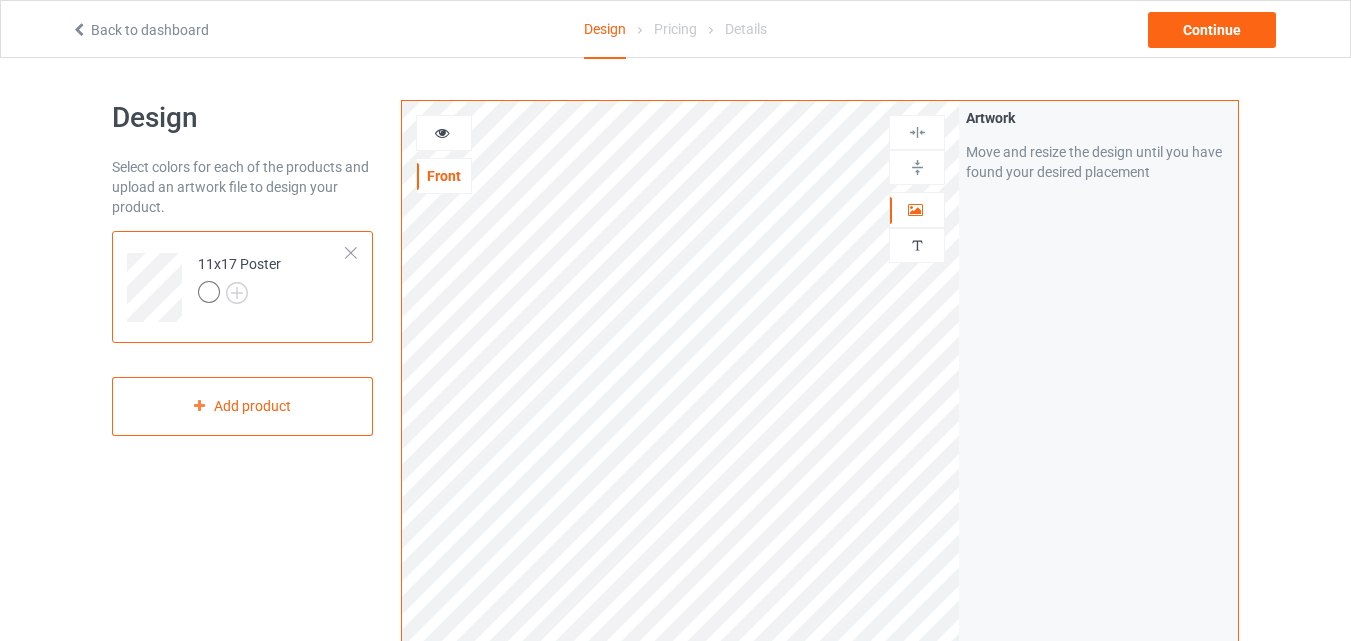 scroll, scrollTop: 120, scrollLeft: 0, axis: vertical 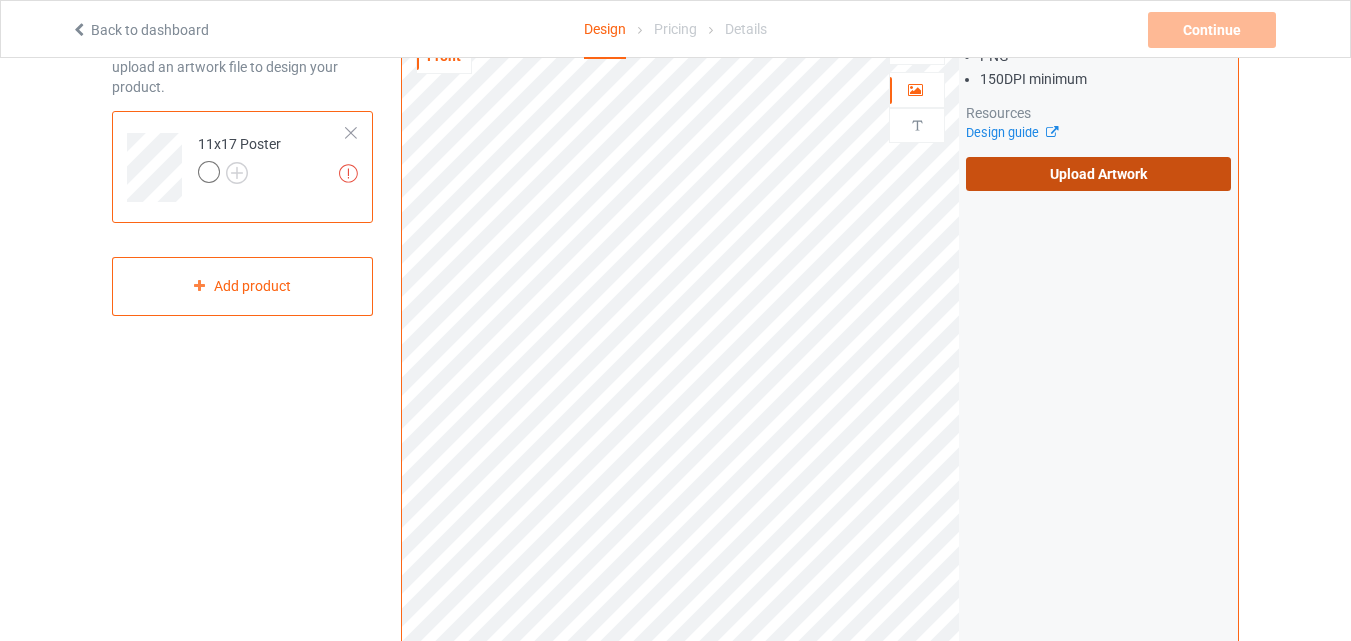 click on "Upload Artwork" at bounding box center [1098, 174] 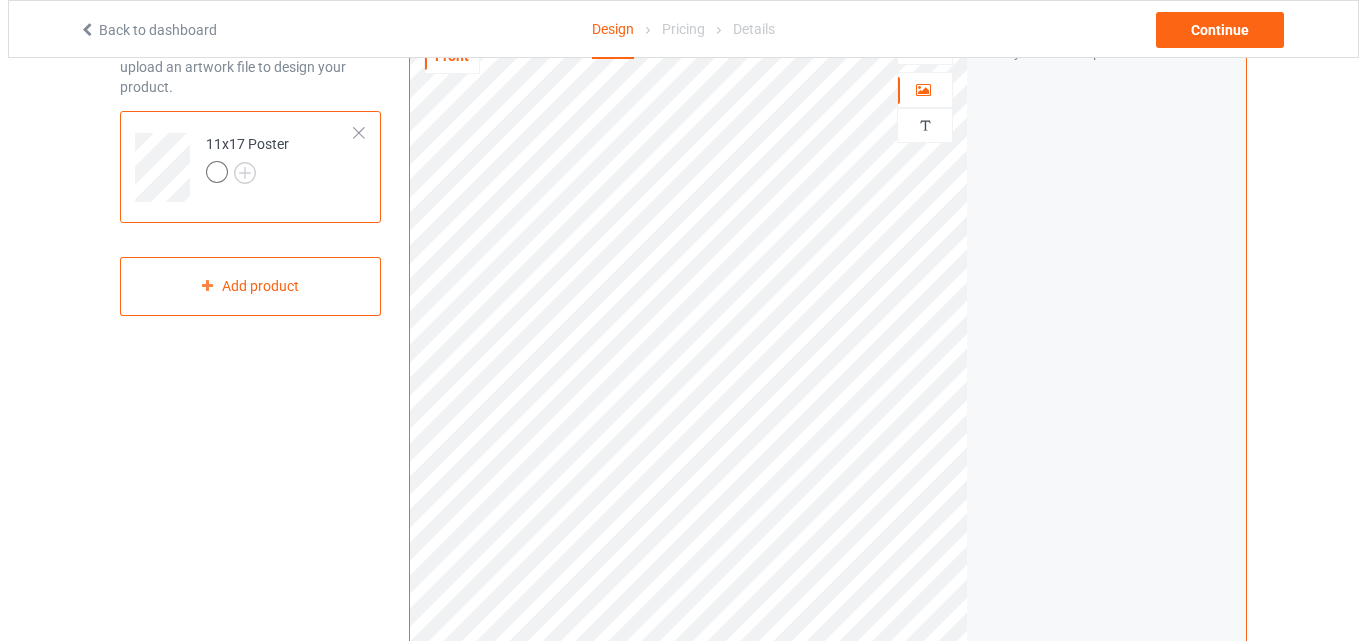 scroll, scrollTop: 56, scrollLeft: 0, axis: vertical 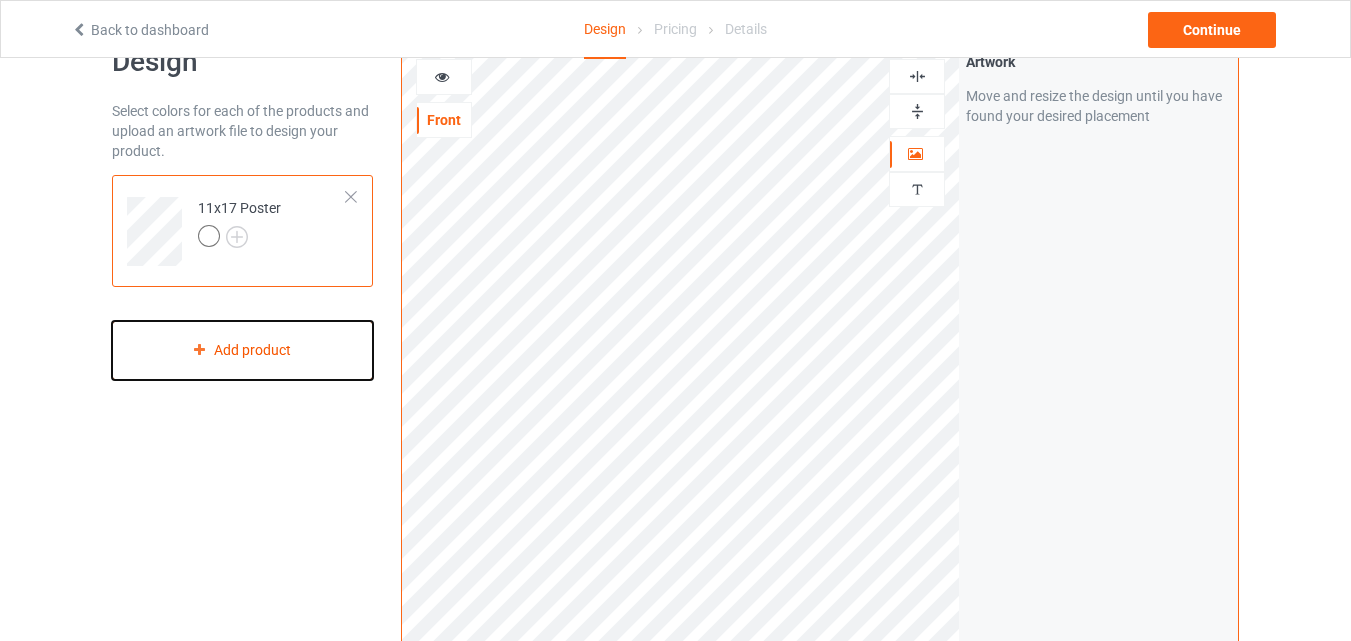 click on "Add product" at bounding box center (242, 350) 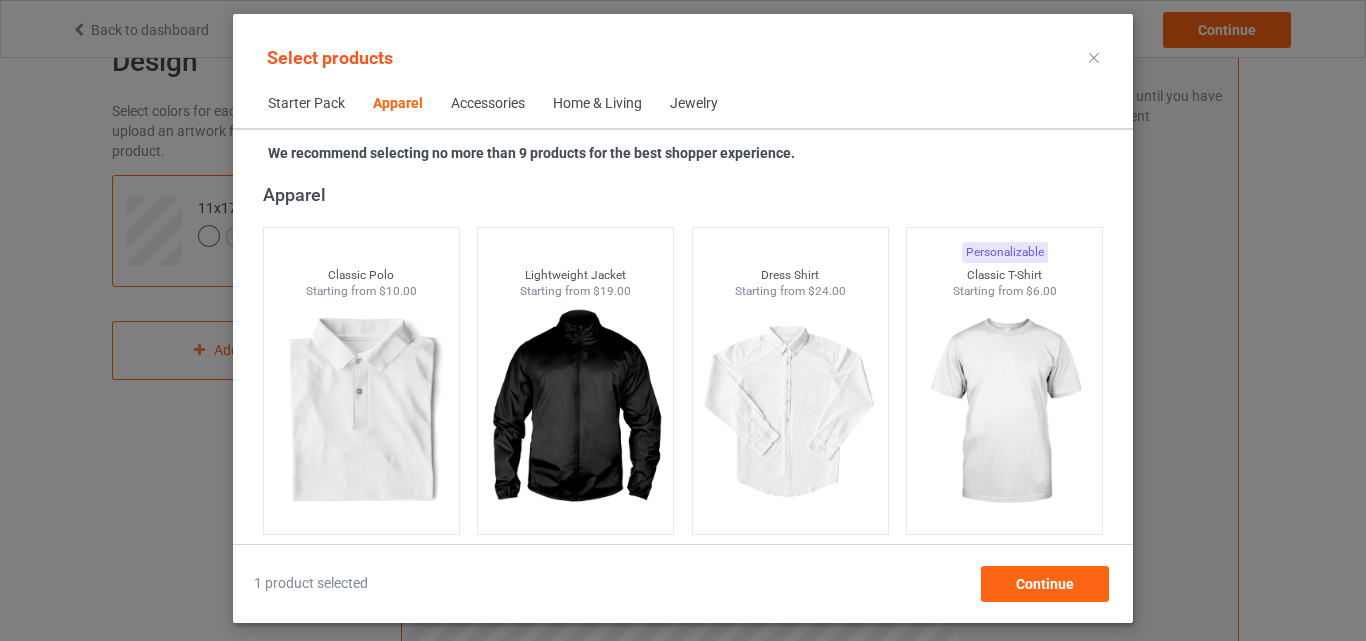click on "Home & Living" at bounding box center (597, 104) 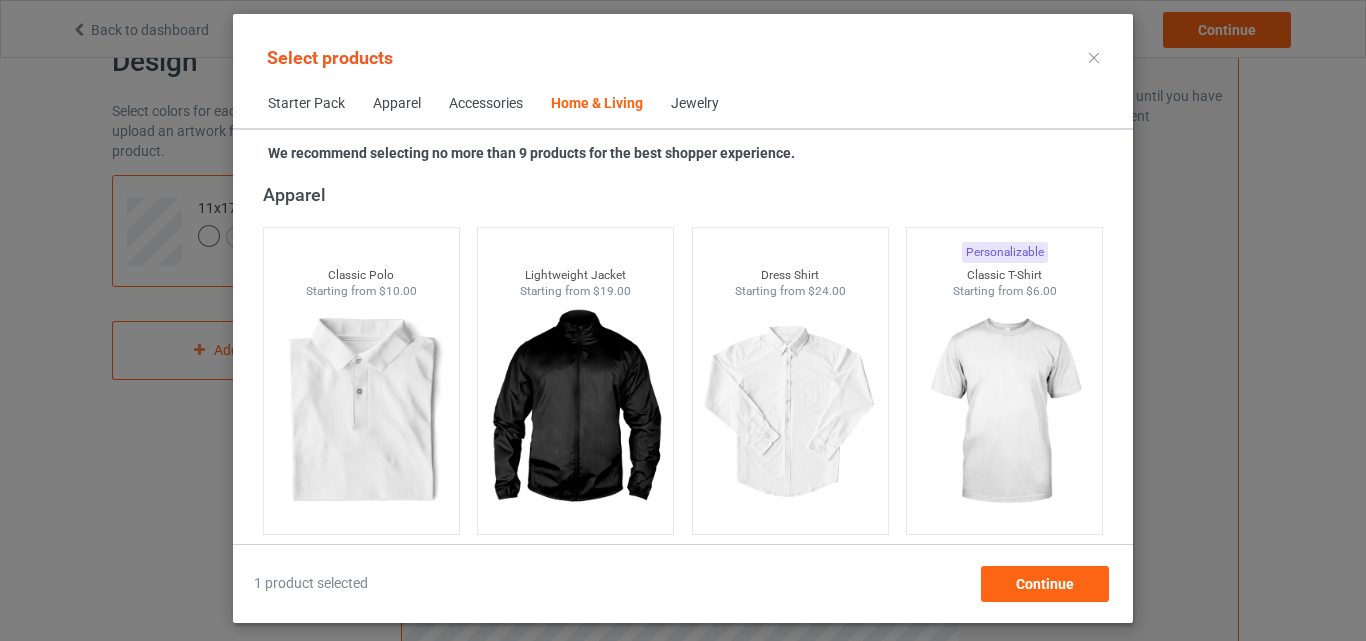 scroll, scrollTop: 9019, scrollLeft: 0, axis: vertical 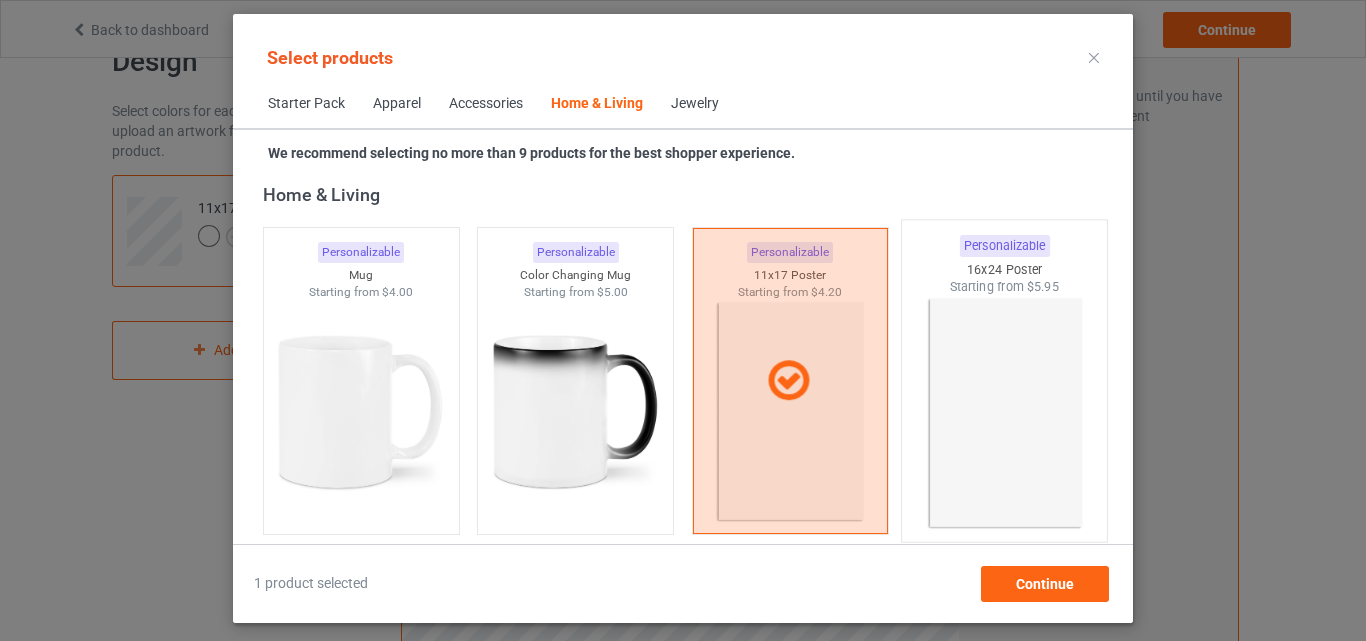 click at bounding box center (1005, 413) 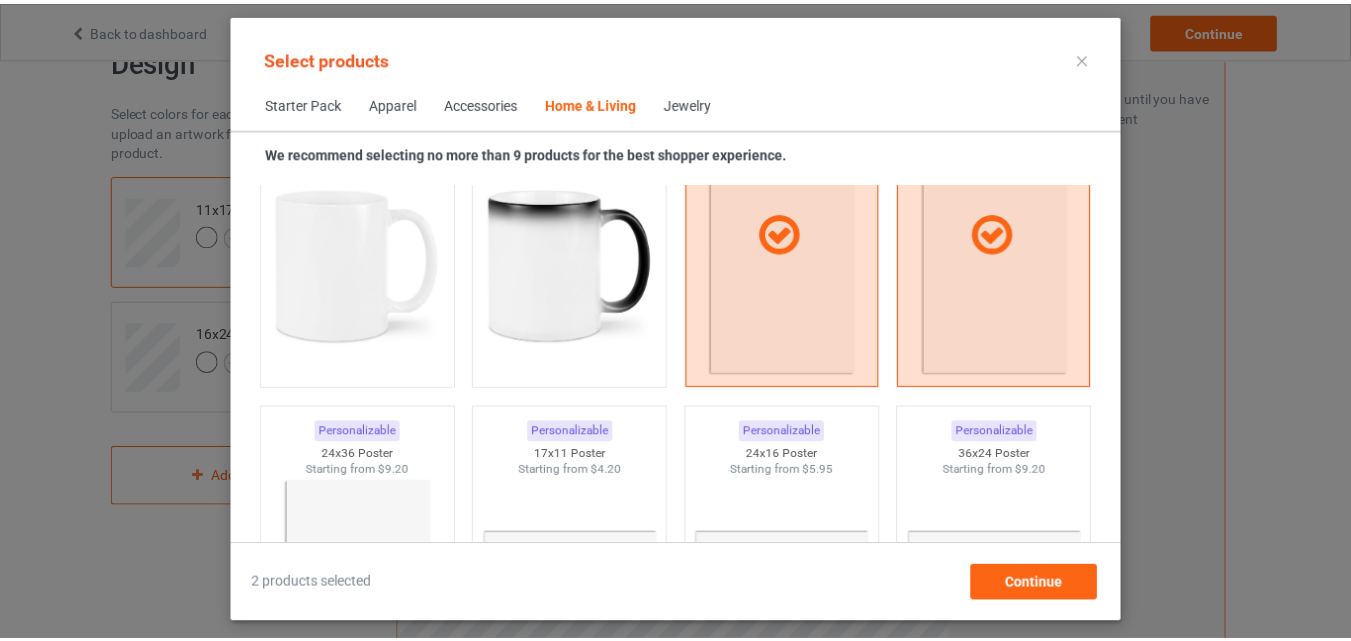 scroll, scrollTop: 9259, scrollLeft: 0, axis: vertical 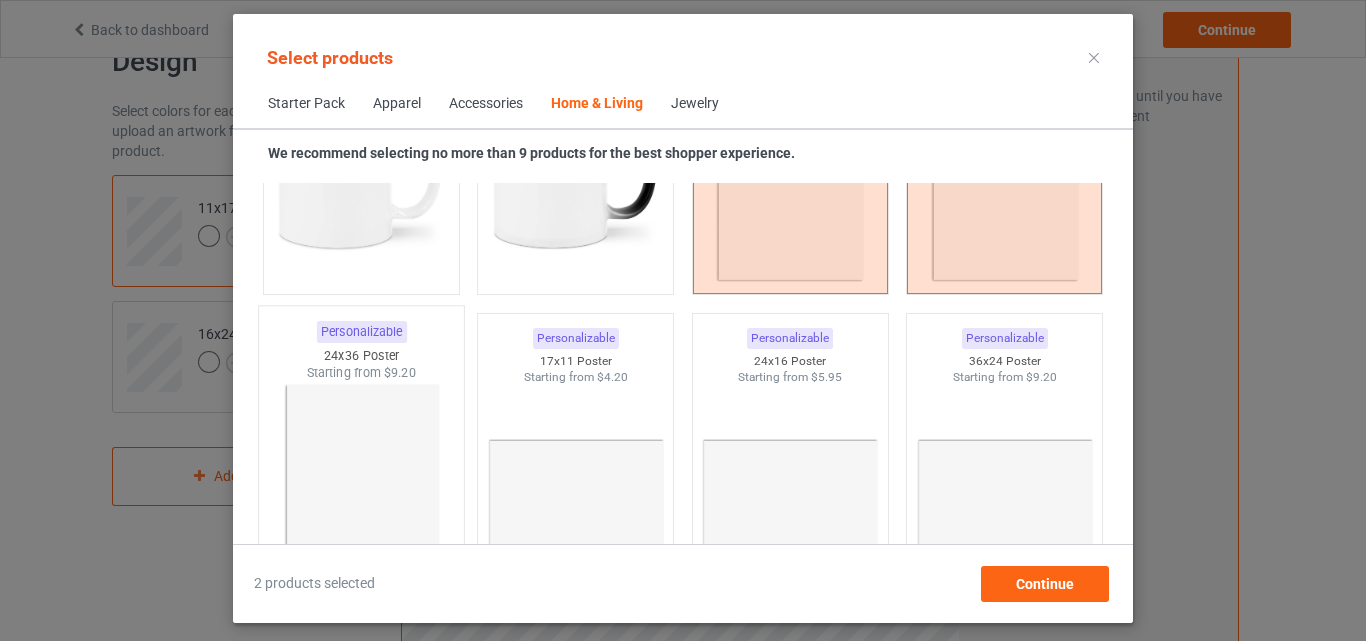 click at bounding box center [361, 499] 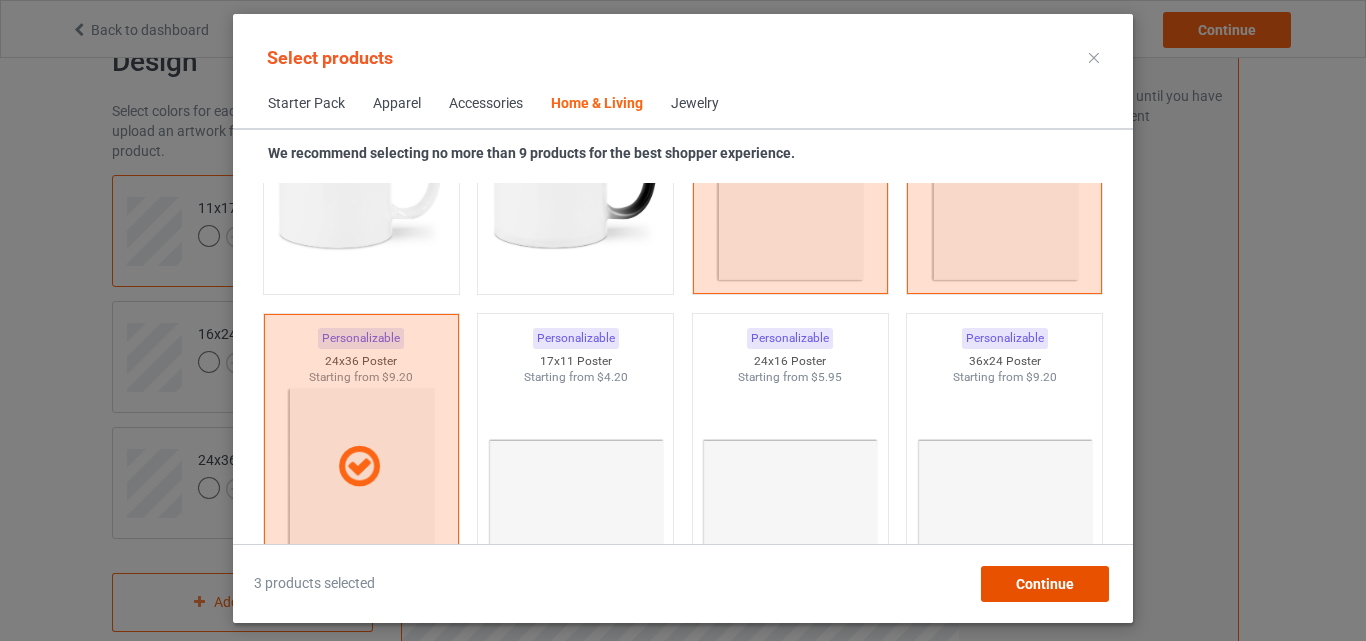 click on "Continue" at bounding box center (1045, 584) 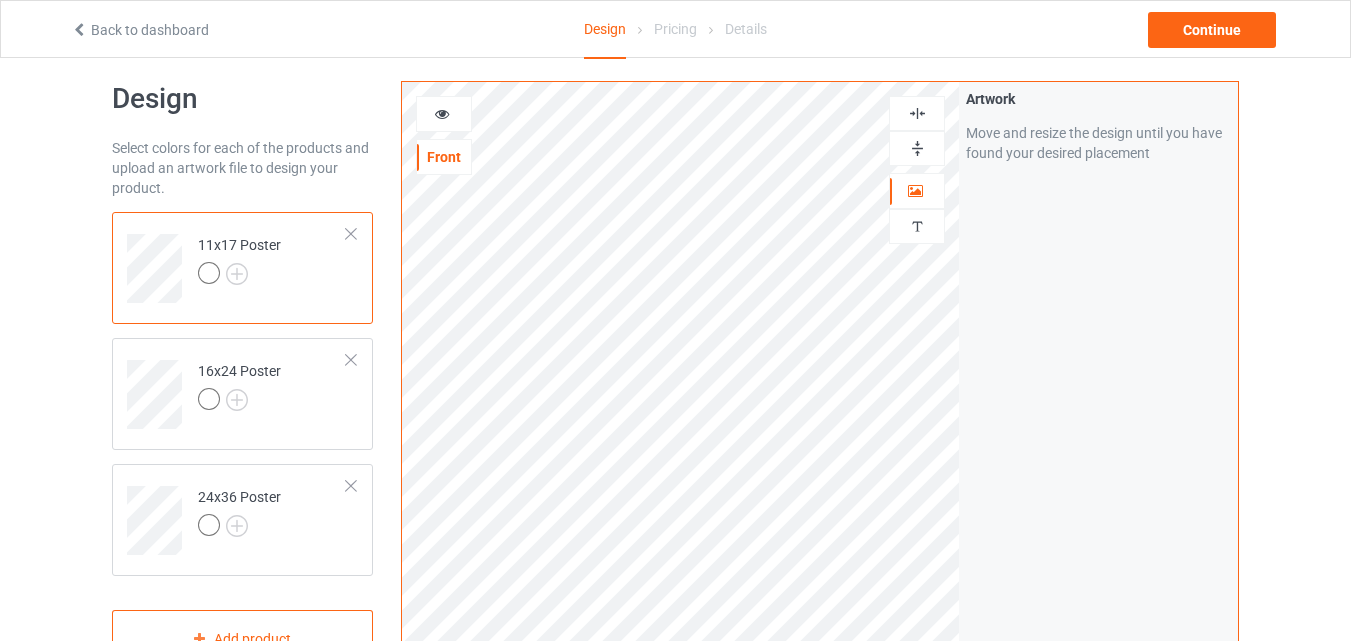 scroll, scrollTop: 0, scrollLeft: 0, axis: both 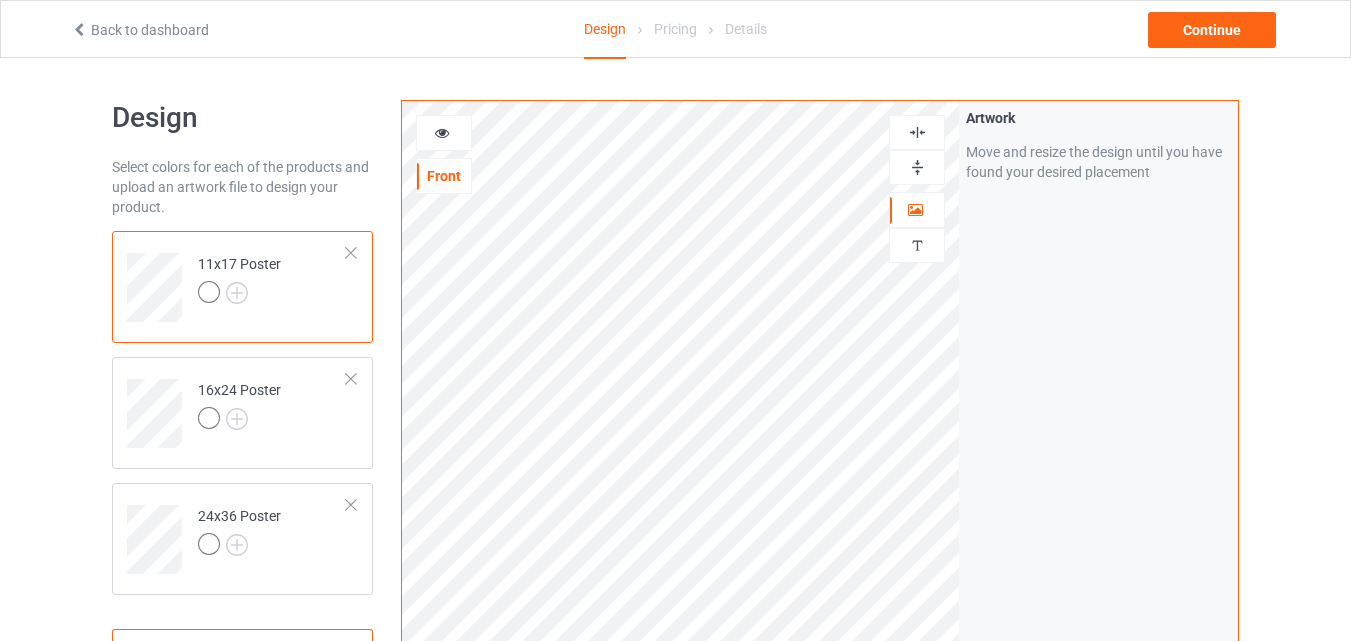 click at bounding box center [917, 167] 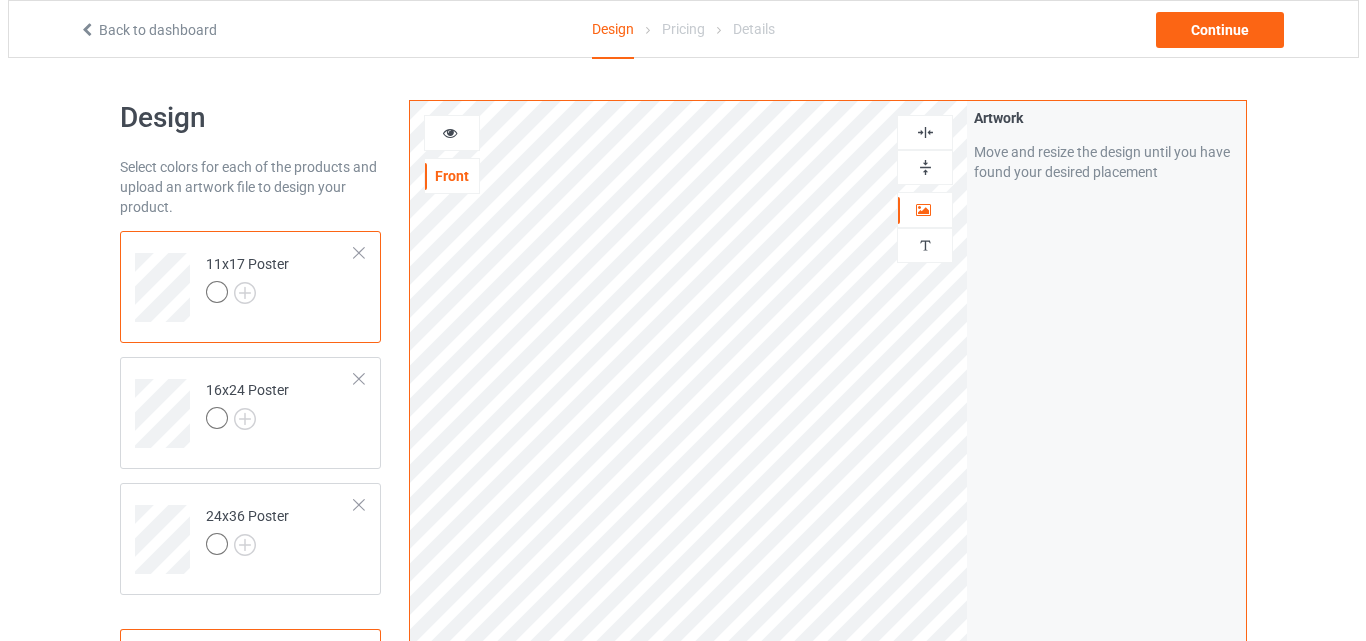 scroll, scrollTop: 655, scrollLeft: 0, axis: vertical 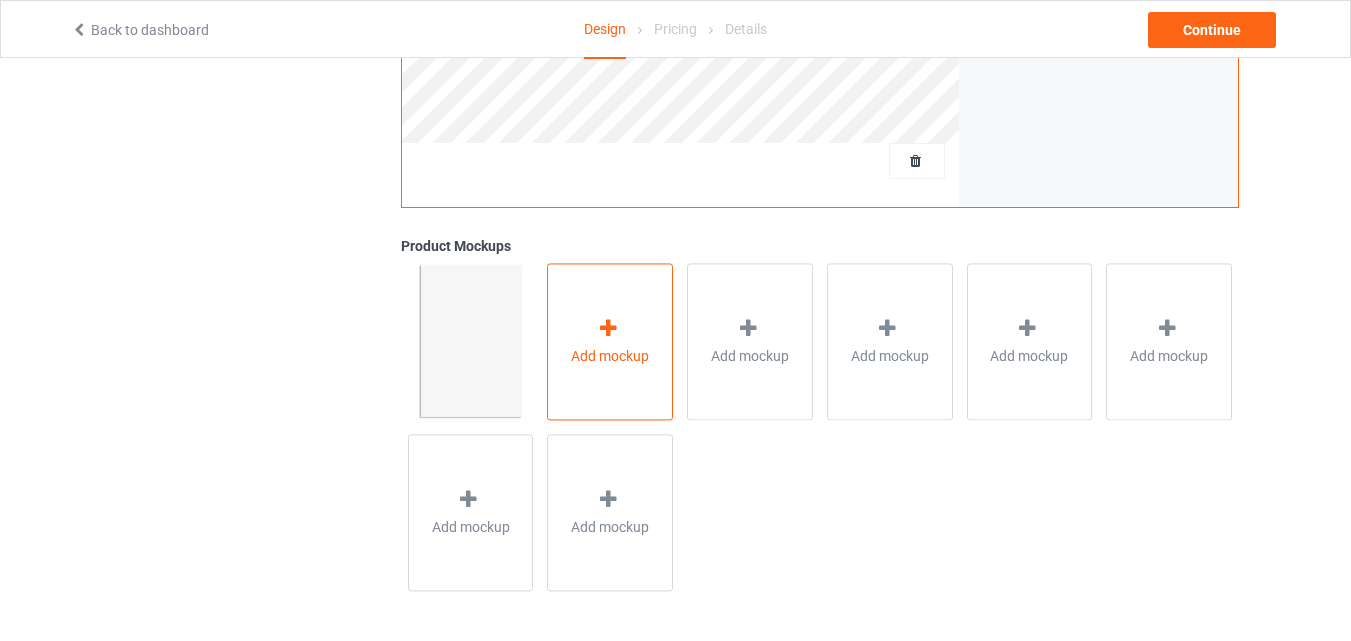 click on "Add mockup" at bounding box center [610, 356] 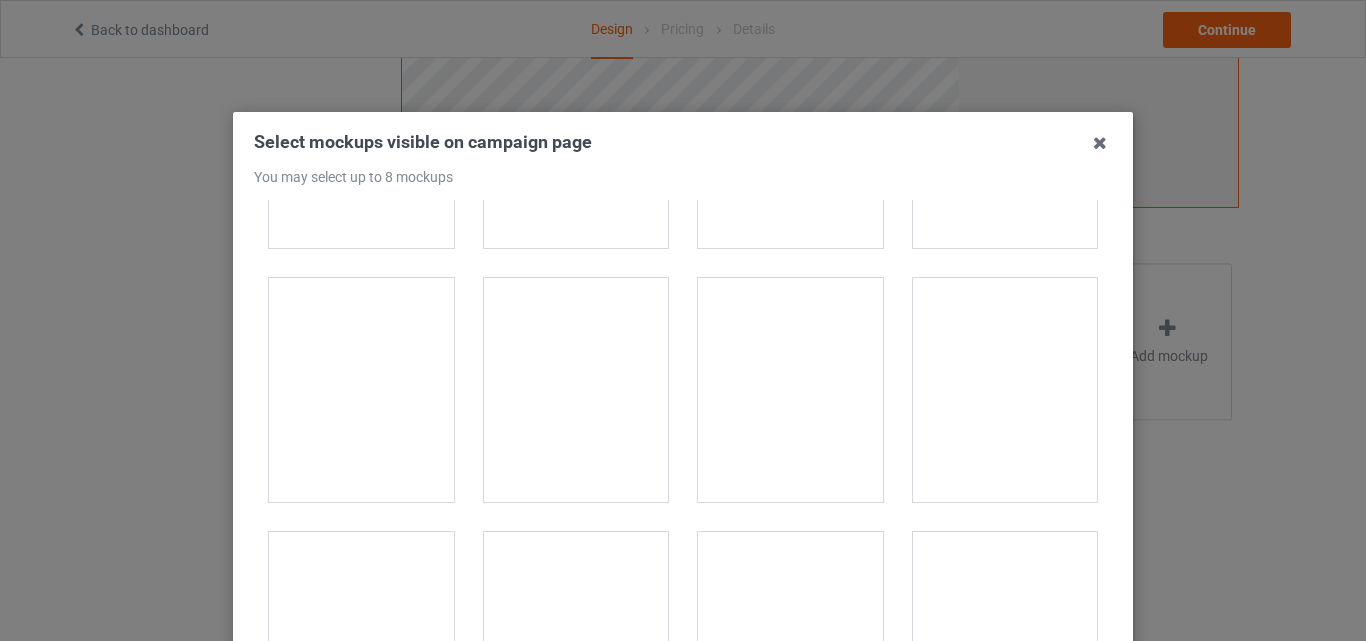 scroll, scrollTop: 1501, scrollLeft: 0, axis: vertical 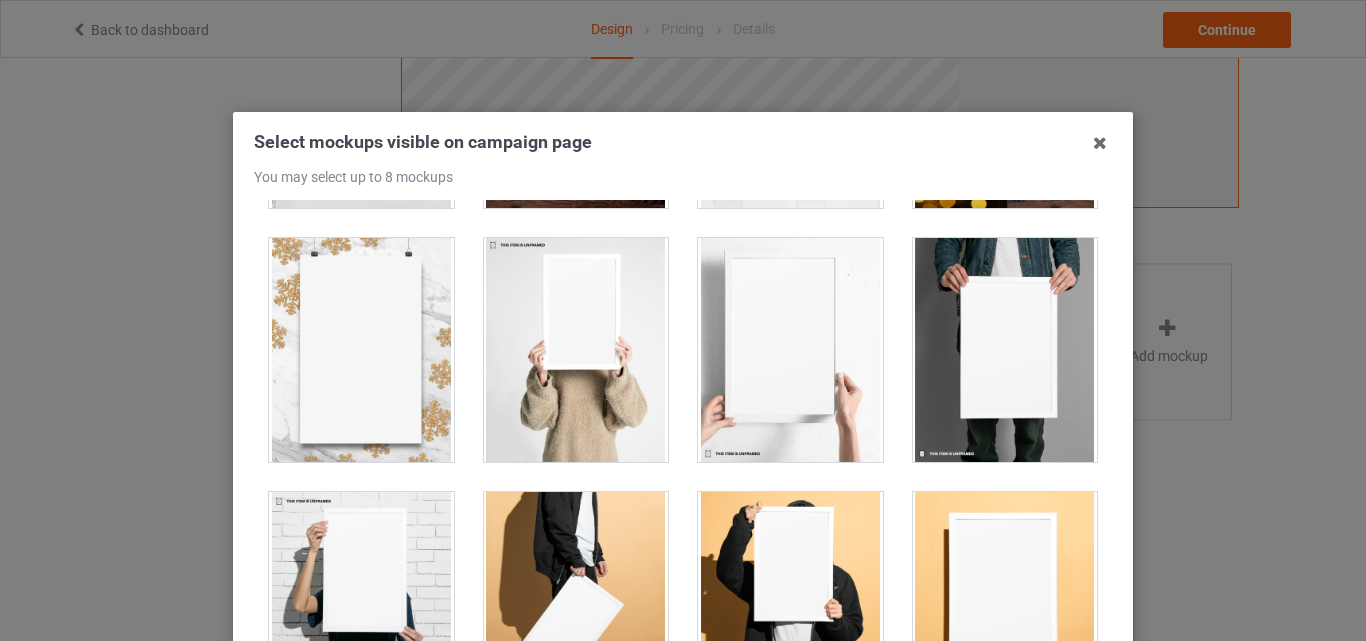 drag, startPoint x: 974, startPoint y: 397, endPoint x: 771, endPoint y: 386, distance: 203.2978 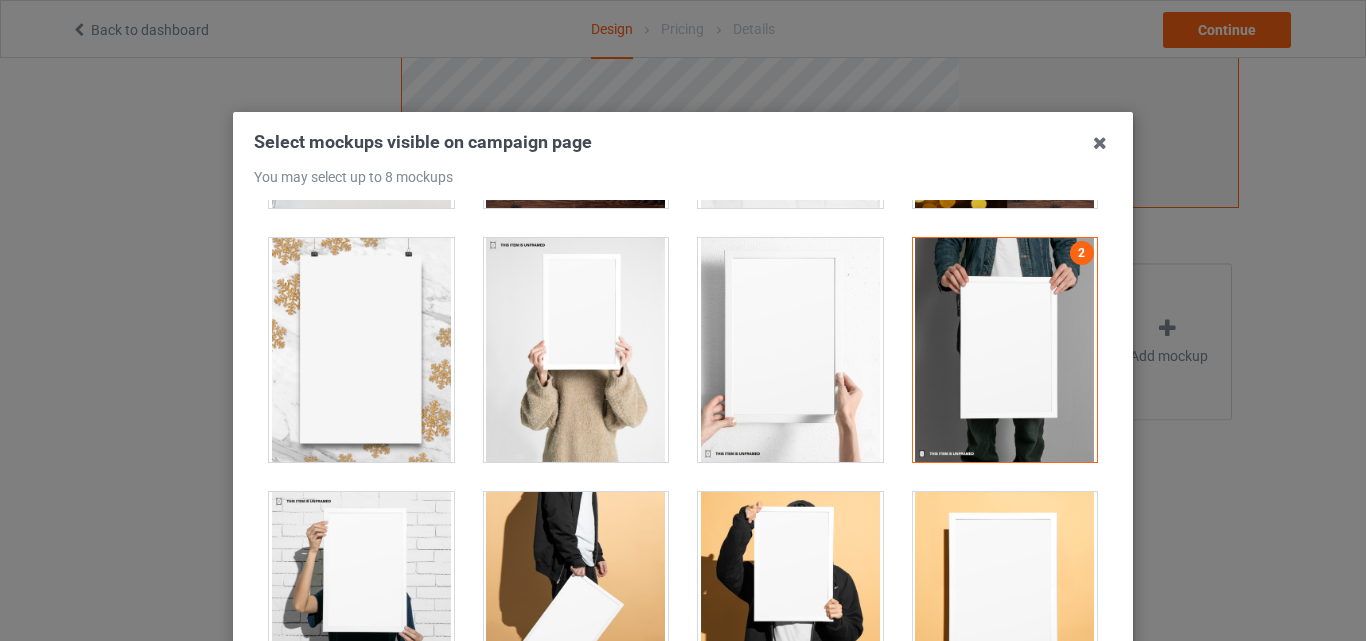 drag, startPoint x: 771, startPoint y: 386, endPoint x: 540, endPoint y: 365, distance: 231.95258 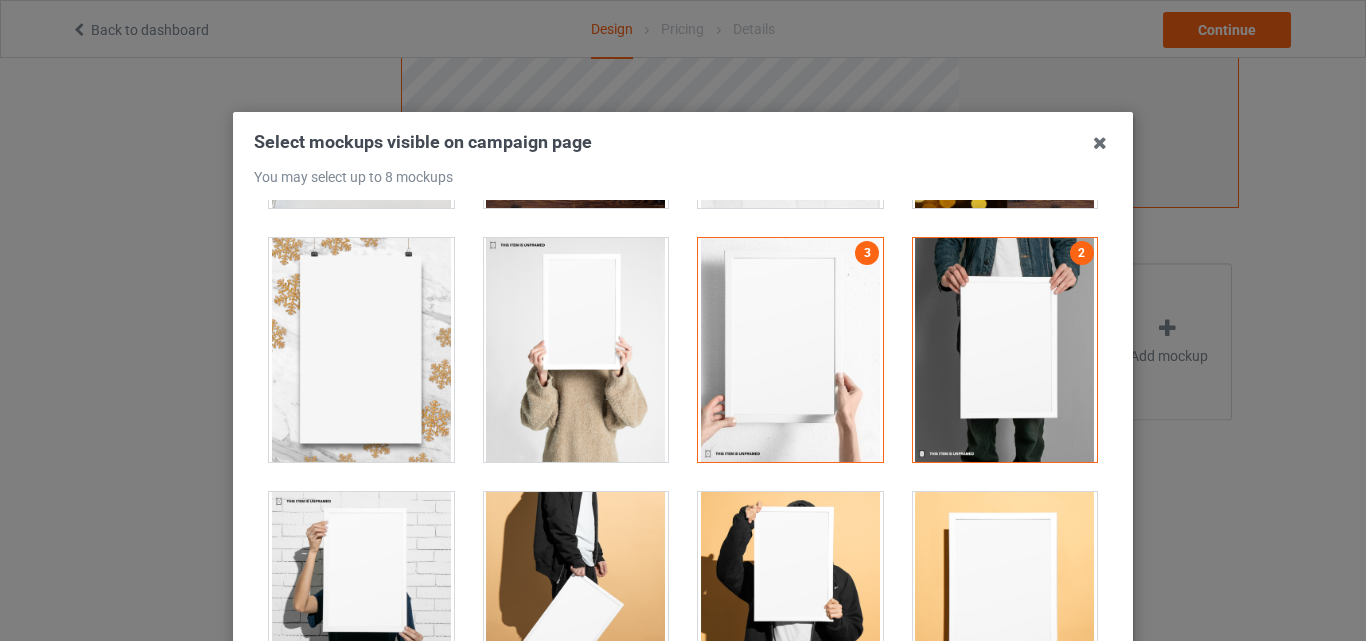 click at bounding box center (576, 350) 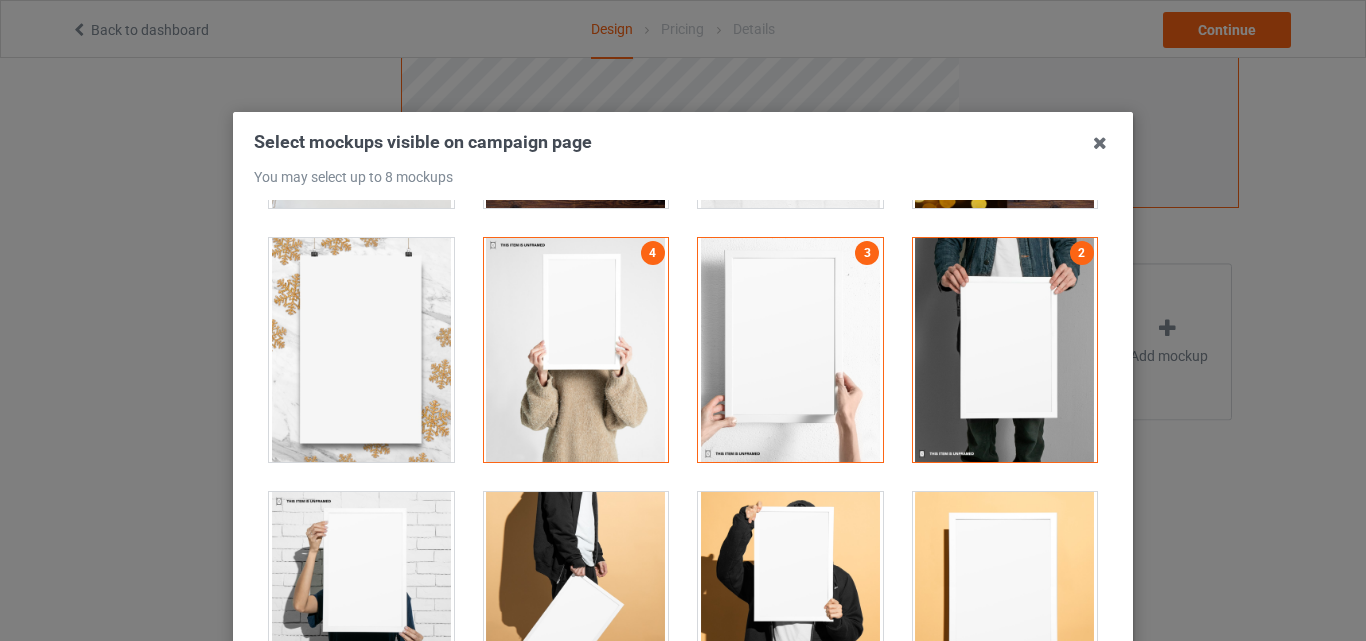 drag, startPoint x: 966, startPoint y: 542, endPoint x: 879, endPoint y: 552, distance: 87.57283 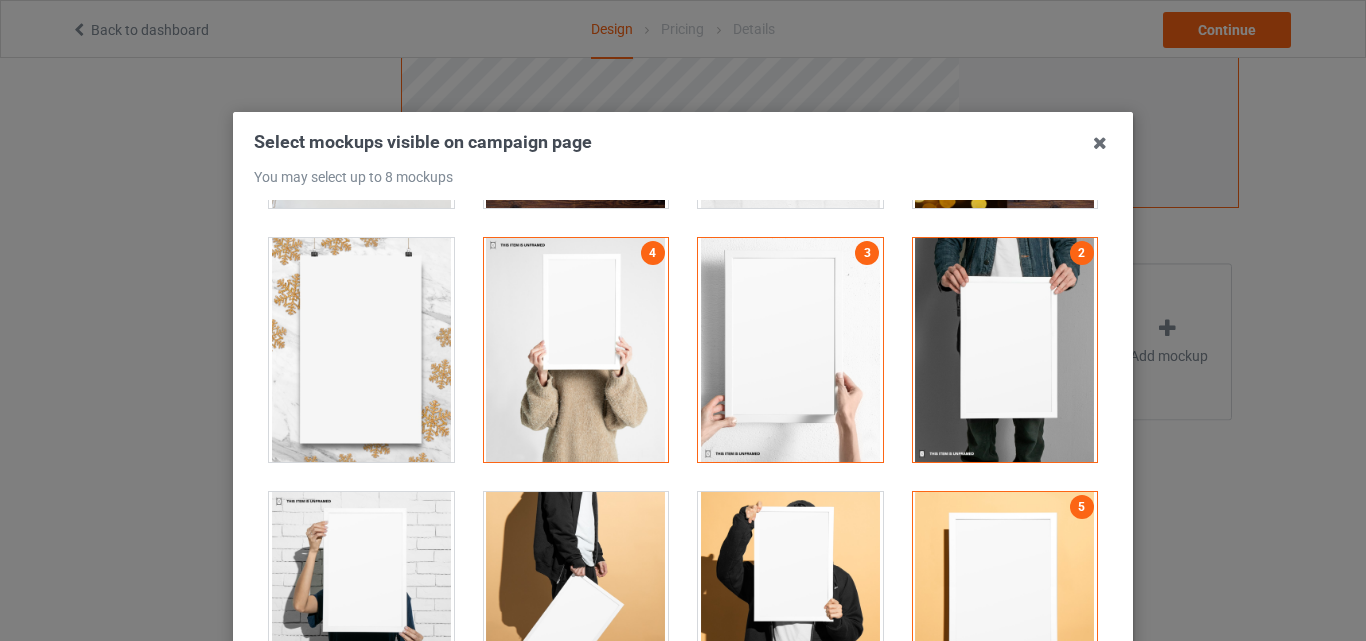 click at bounding box center [790, 604] 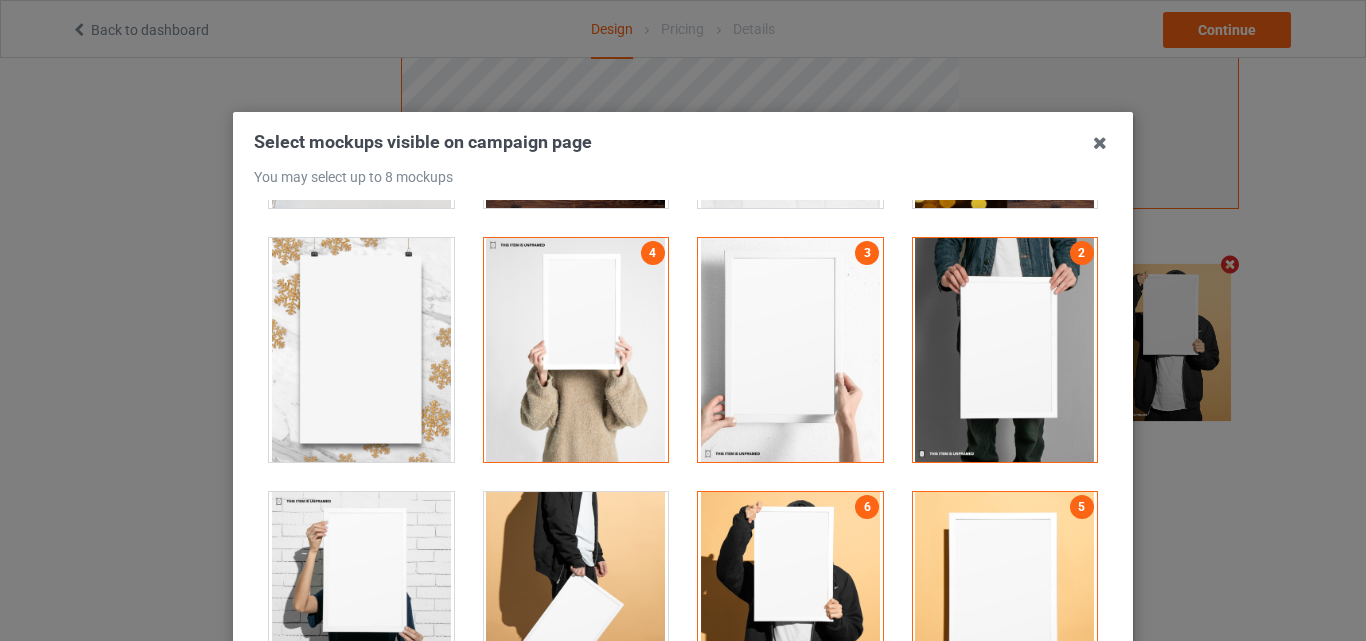 scroll, scrollTop: 654, scrollLeft: 0, axis: vertical 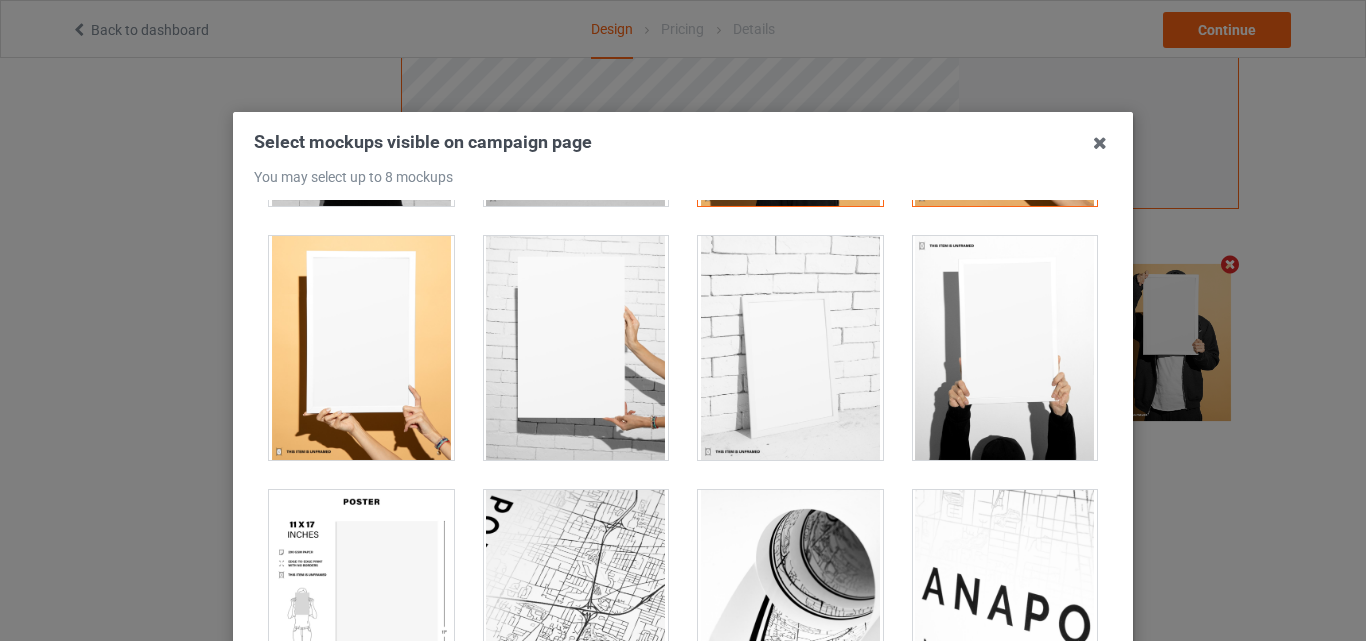 drag, startPoint x: 752, startPoint y: 367, endPoint x: 634, endPoint y: 372, distance: 118.10589 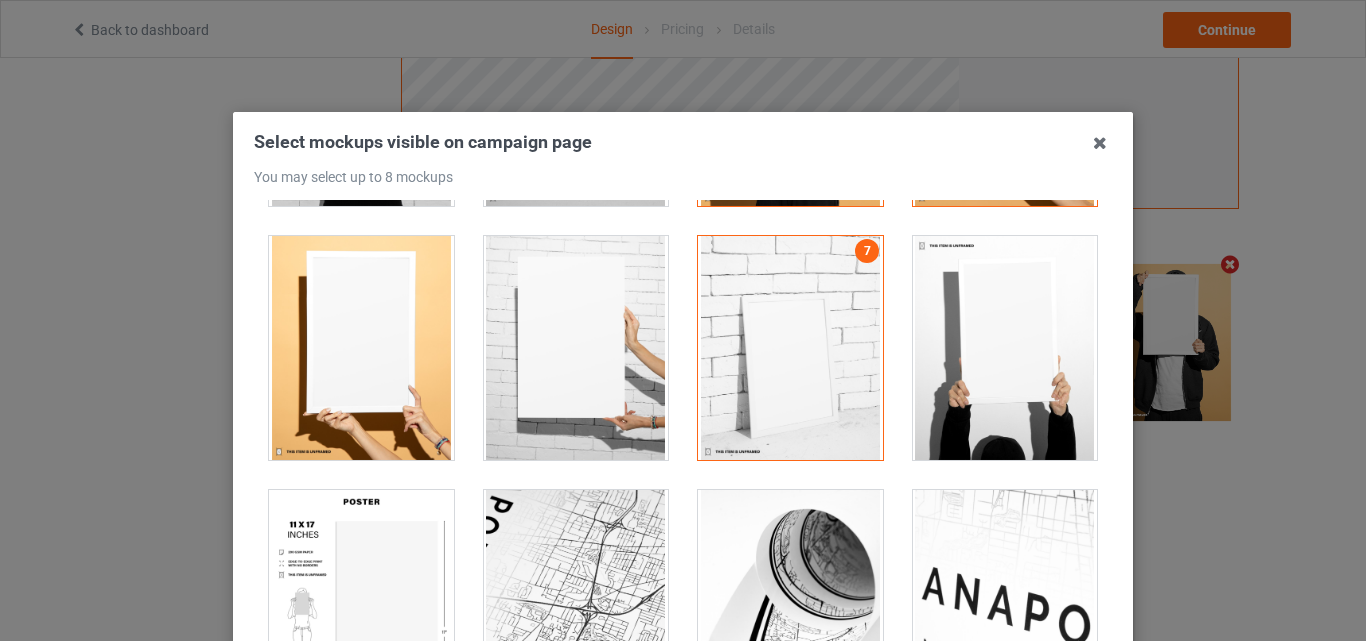 drag, startPoint x: 426, startPoint y: 568, endPoint x: 440, endPoint y: 551, distance: 22.022715 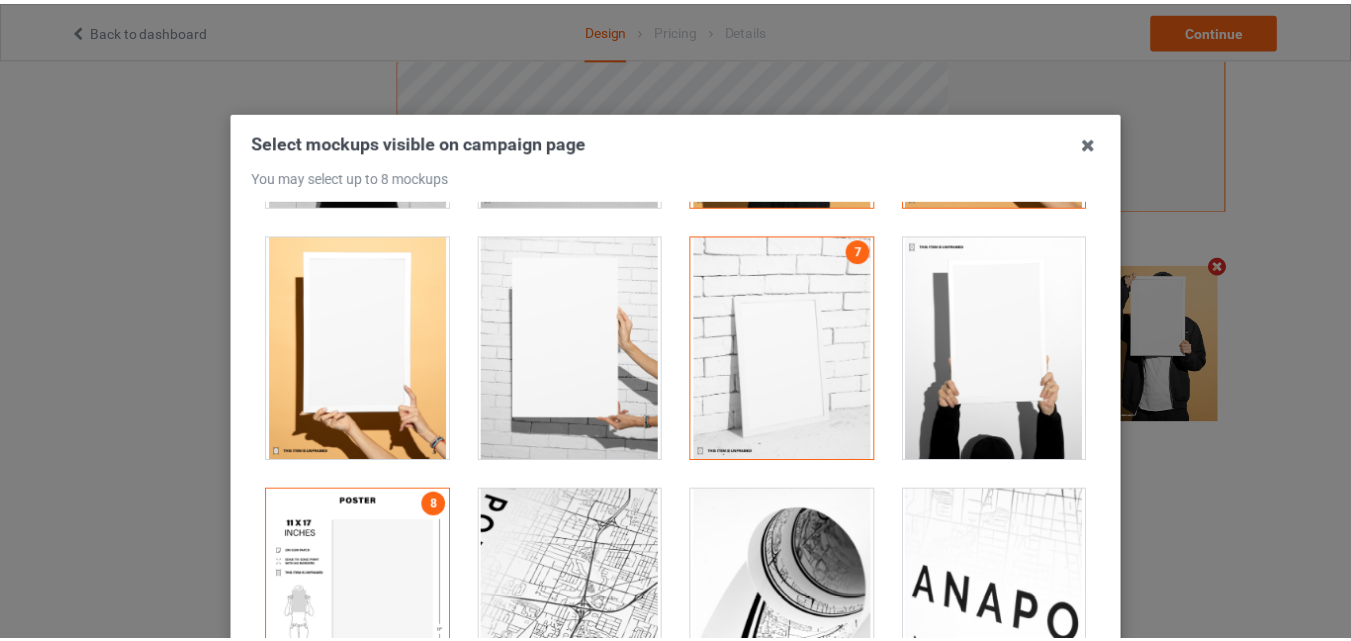 scroll, scrollTop: 275, scrollLeft: 0, axis: vertical 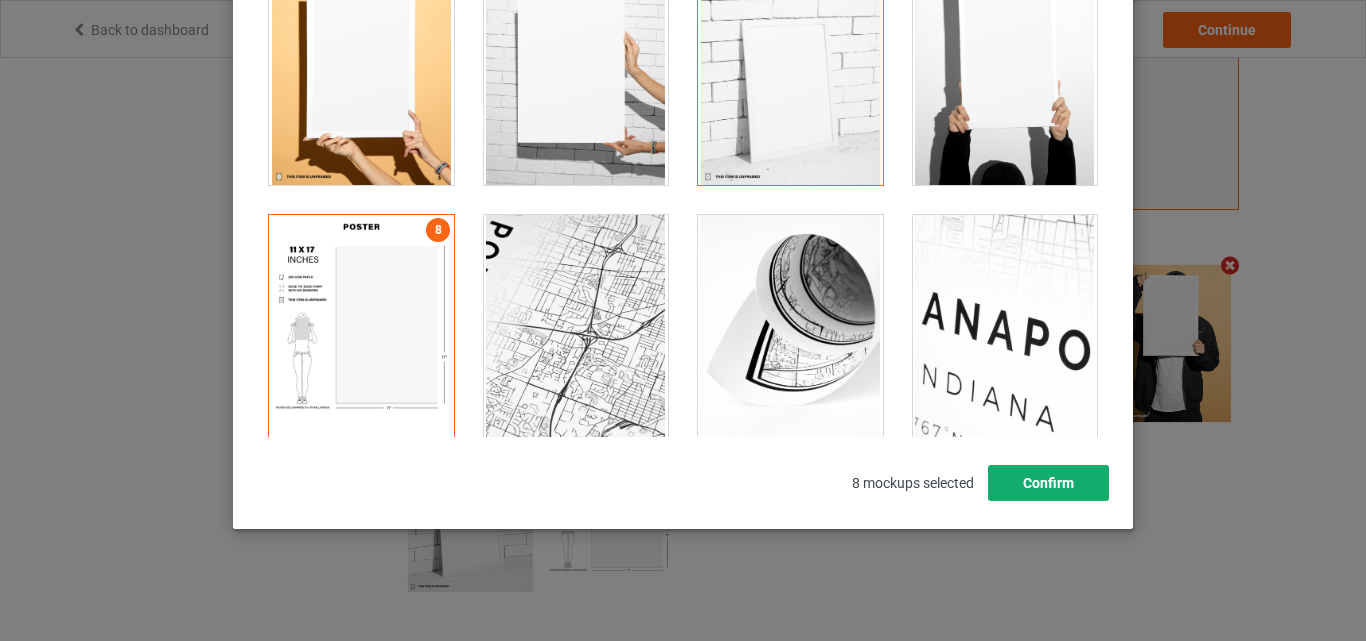 drag, startPoint x: 1085, startPoint y: 486, endPoint x: 784, endPoint y: 467, distance: 301.59906 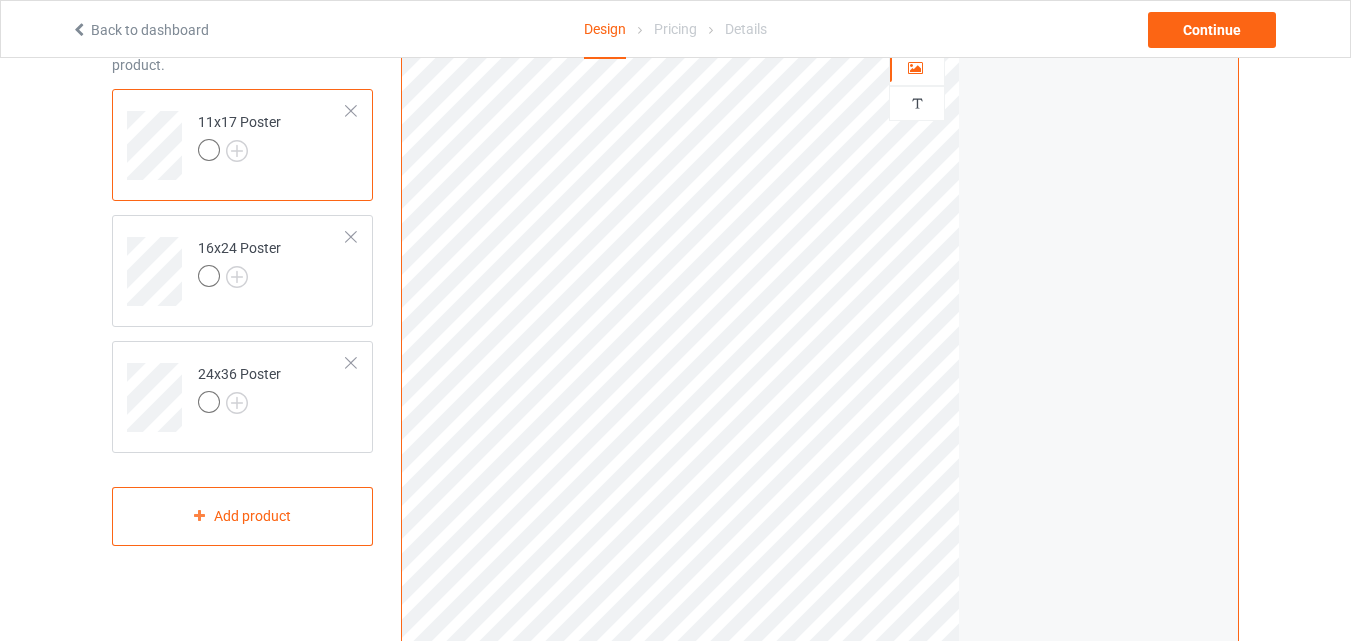 scroll, scrollTop: 0, scrollLeft: 0, axis: both 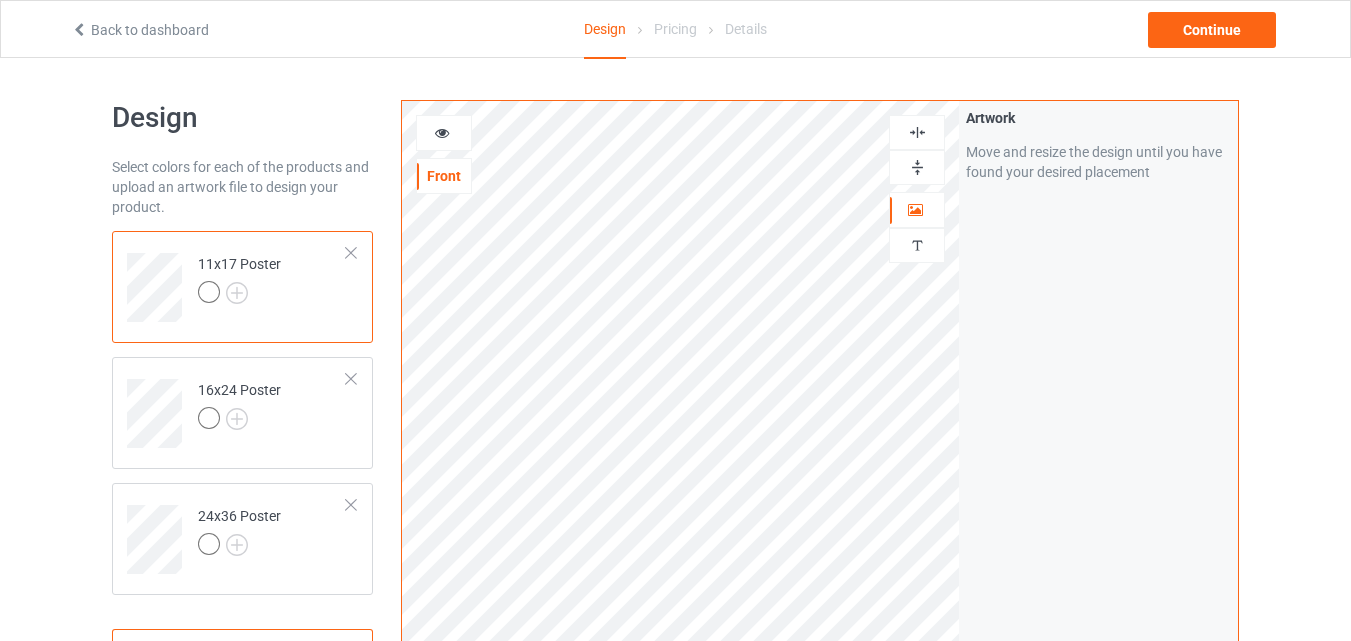 click on "Design Select colors for each of the products and upload an artwork file to design your product. 11x17 Poster 16x24 Poster 24x36 Poster Add product" at bounding box center (242, 675) 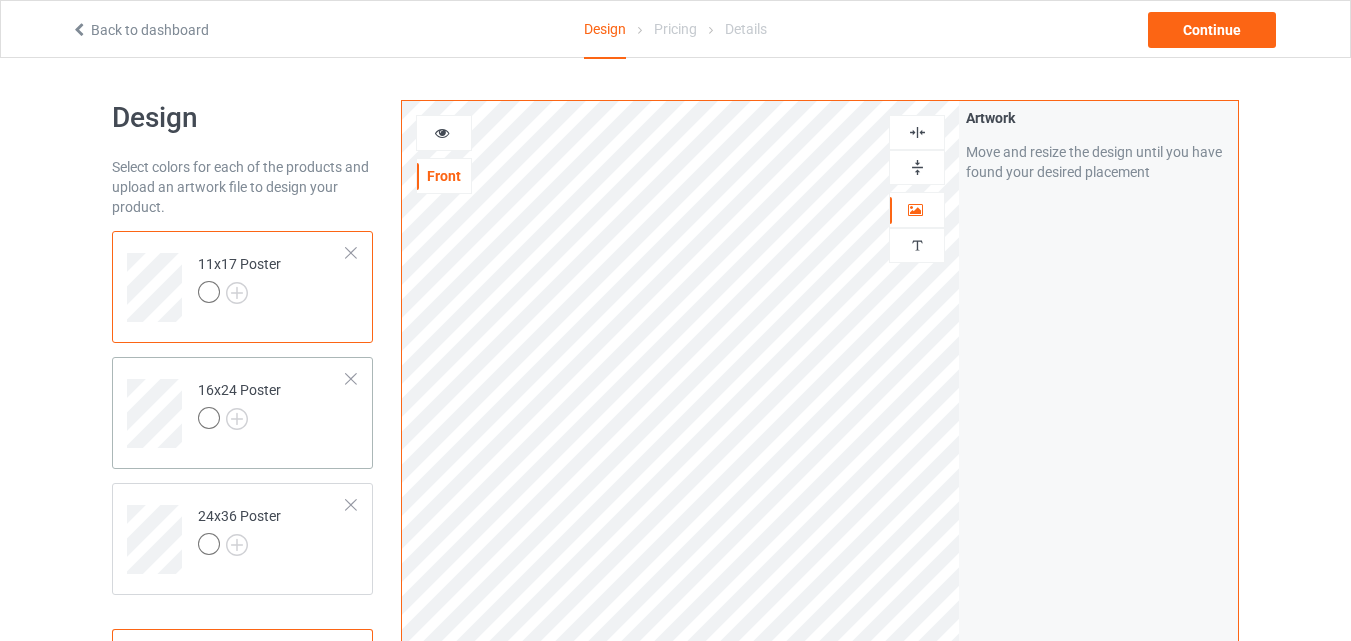 click on "16x24 Poster" at bounding box center (272, 406) 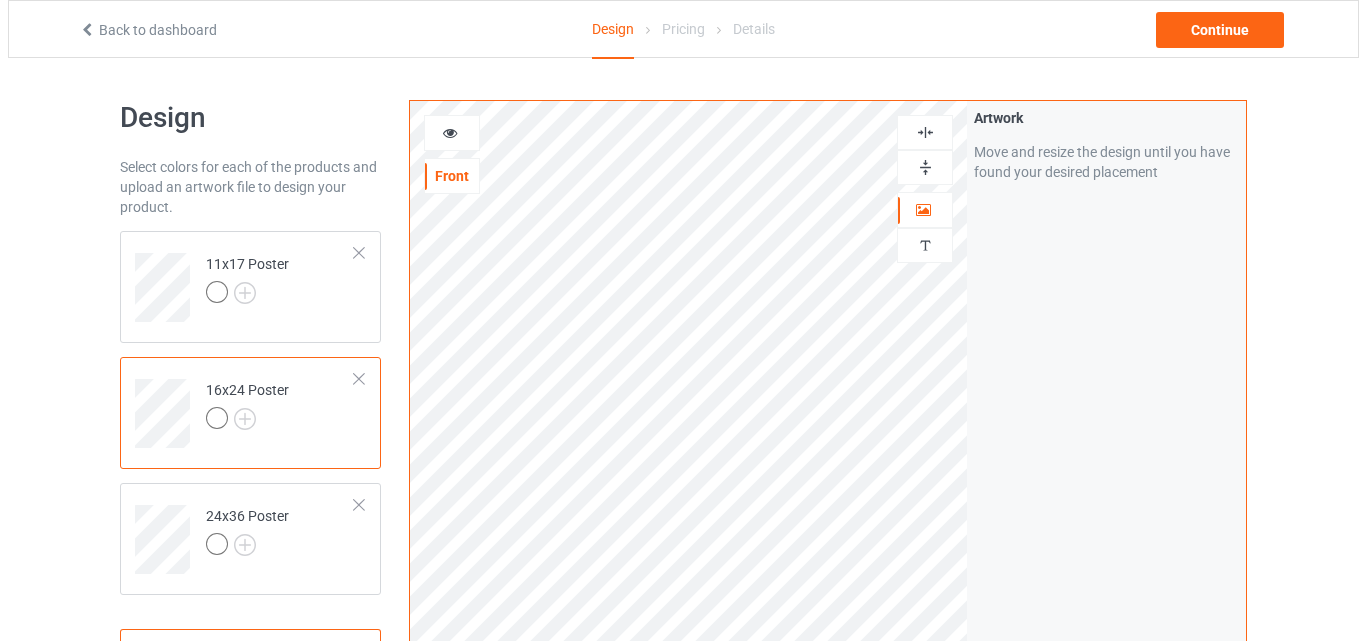 scroll, scrollTop: 655, scrollLeft: 0, axis: vertical 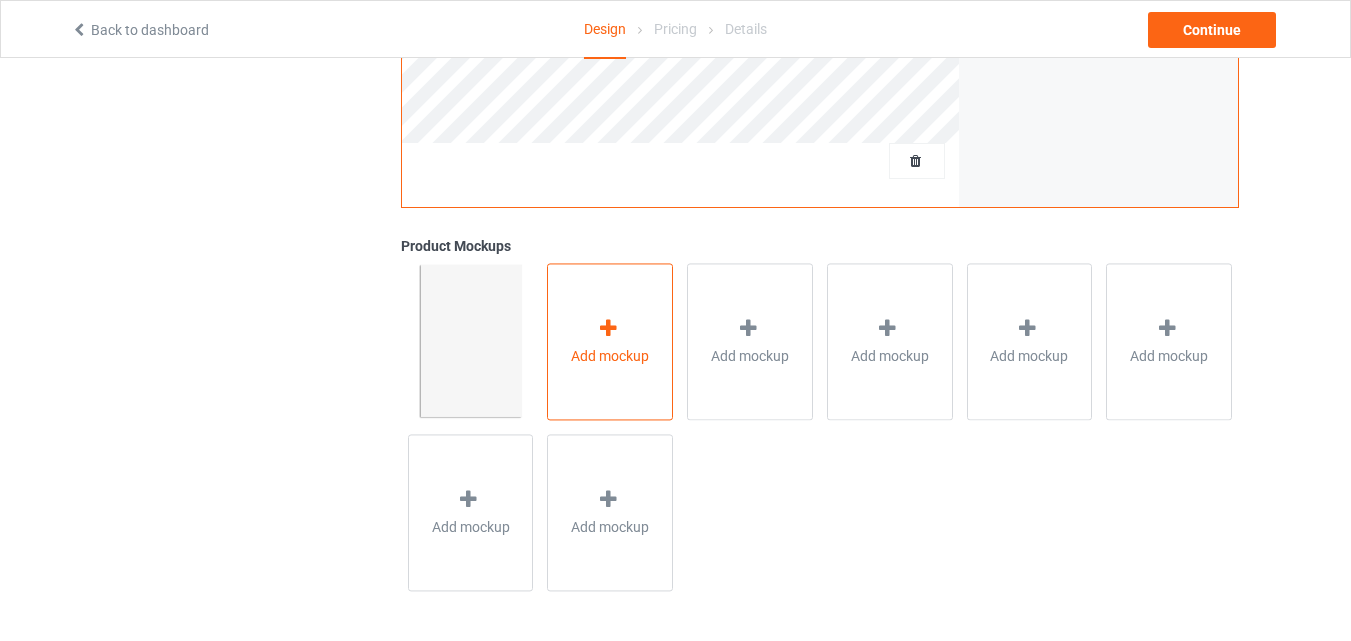 click on "Add mockup" at bounding box center (610, 341) 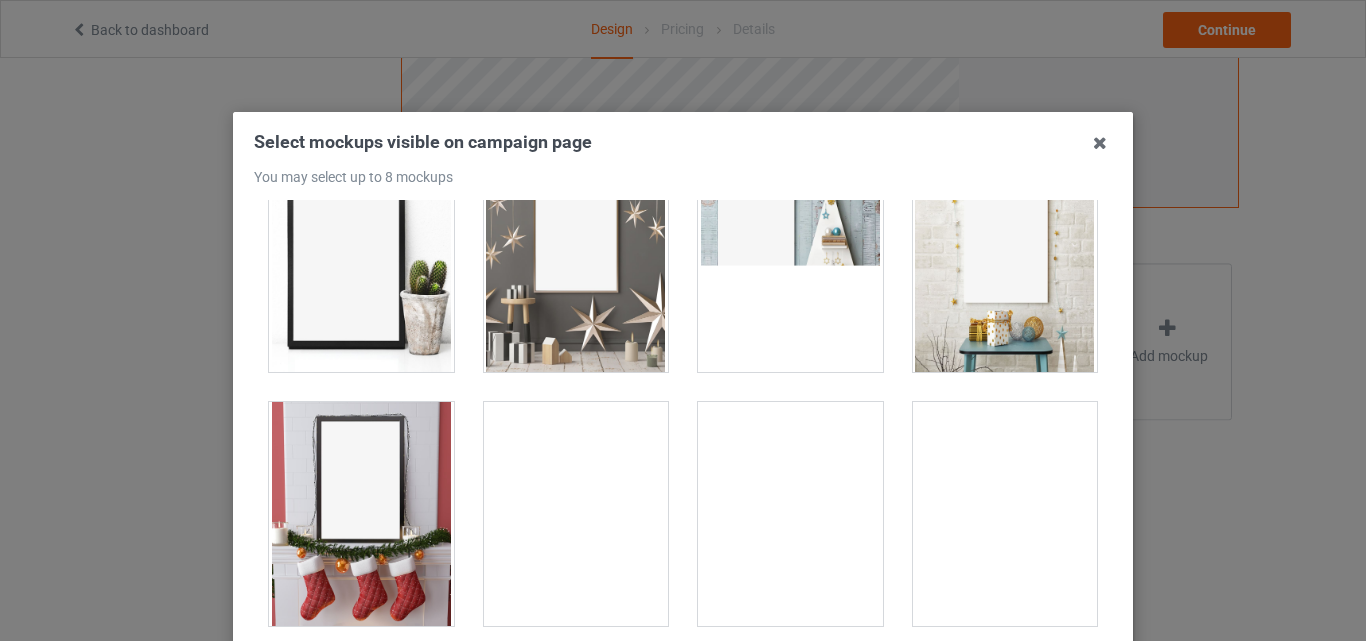 scroll, scrollTop: 674, scrollLeft: 0, axis: vertical 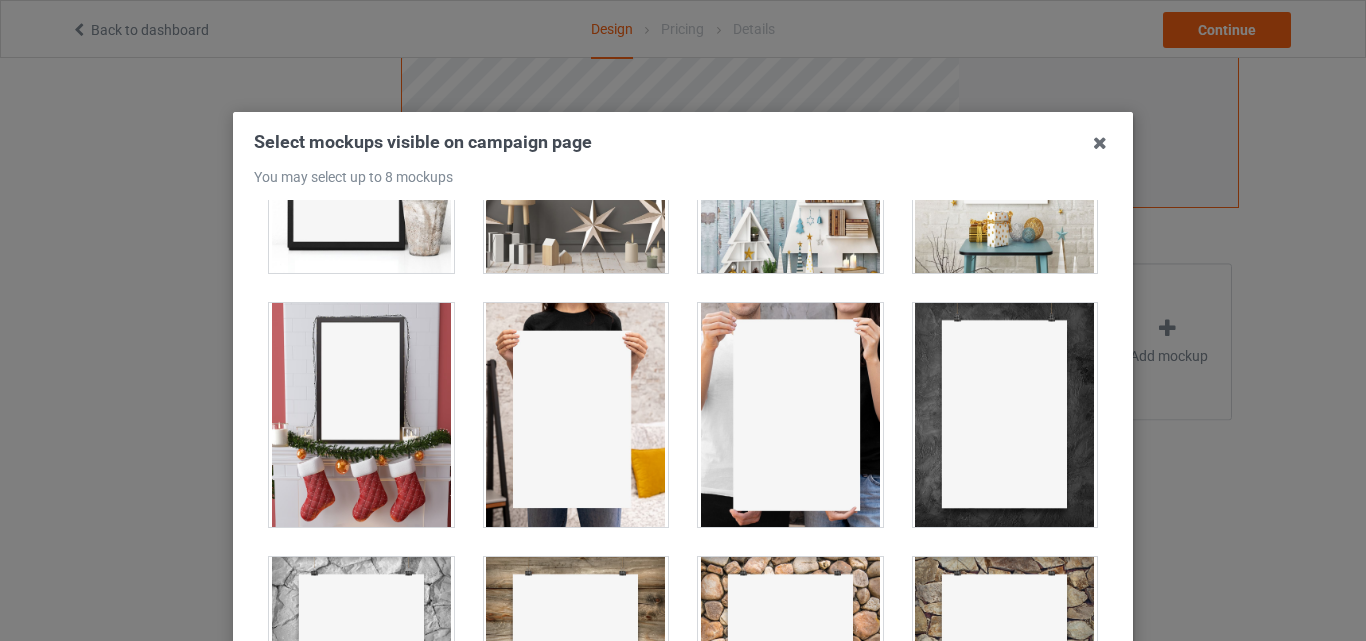 drag, startPoint x: 985, startPoint y: 380, endPoint x: 875, endPoint y: 394, distance: 110.88733 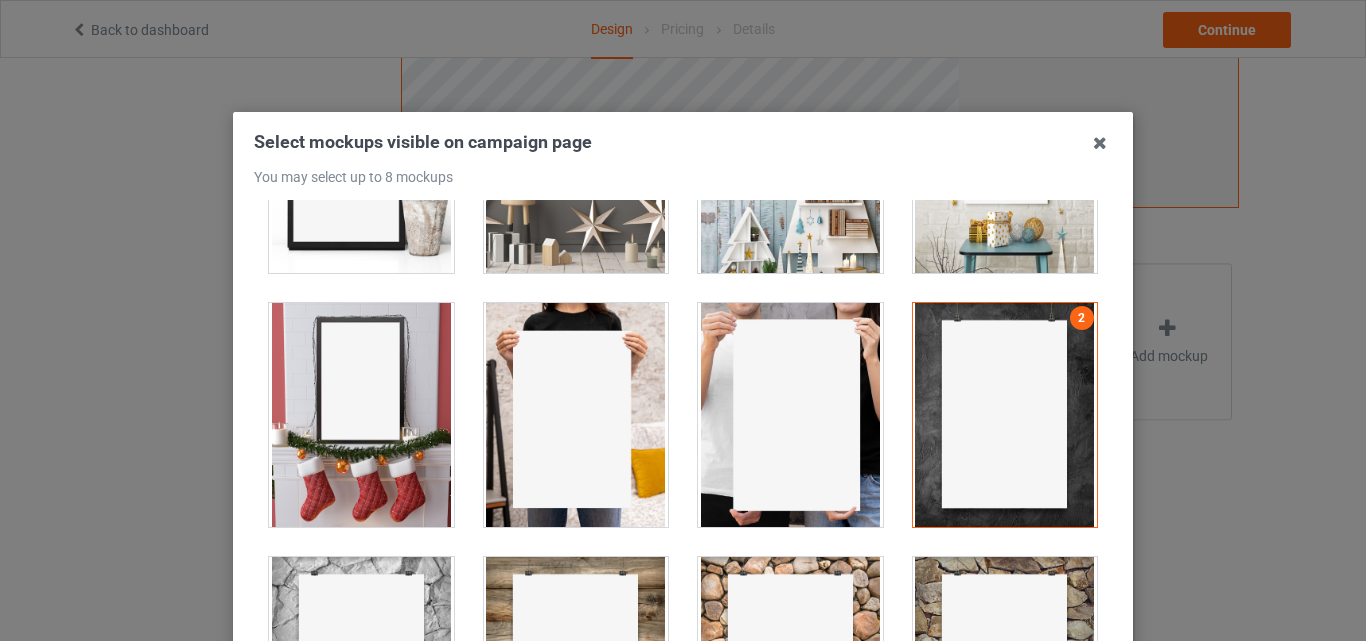 click at bounding box center (790, 415) 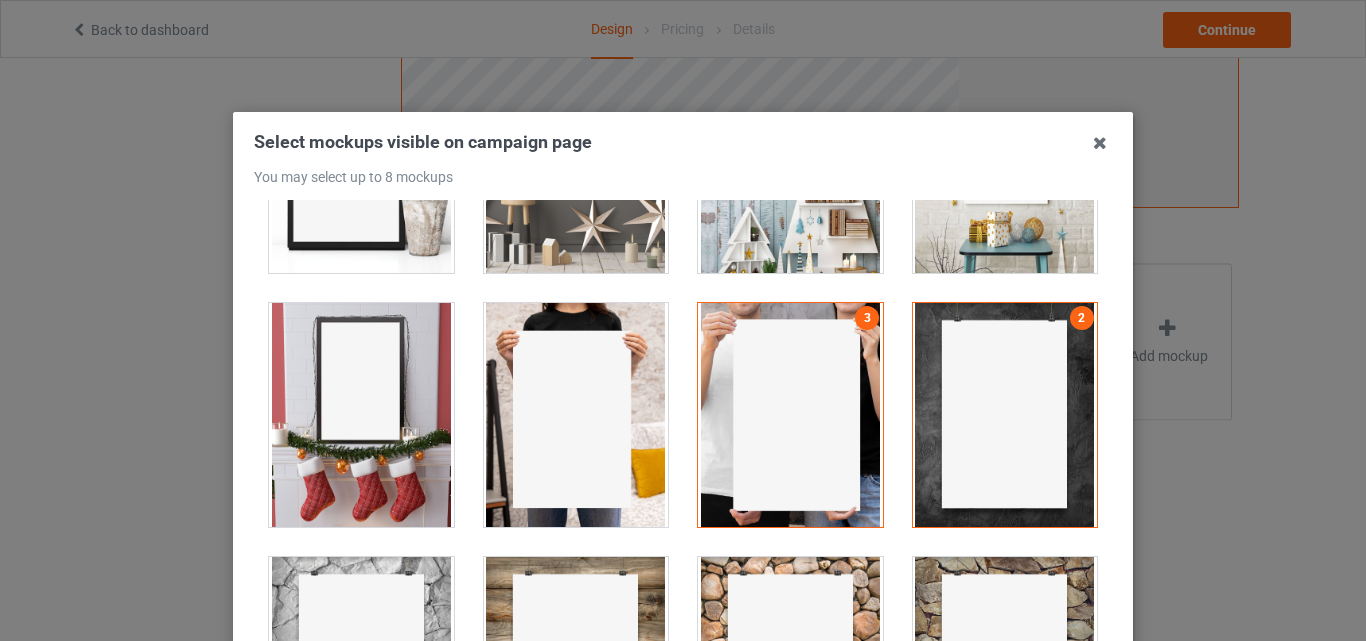click at bounding box center (1005, 415) 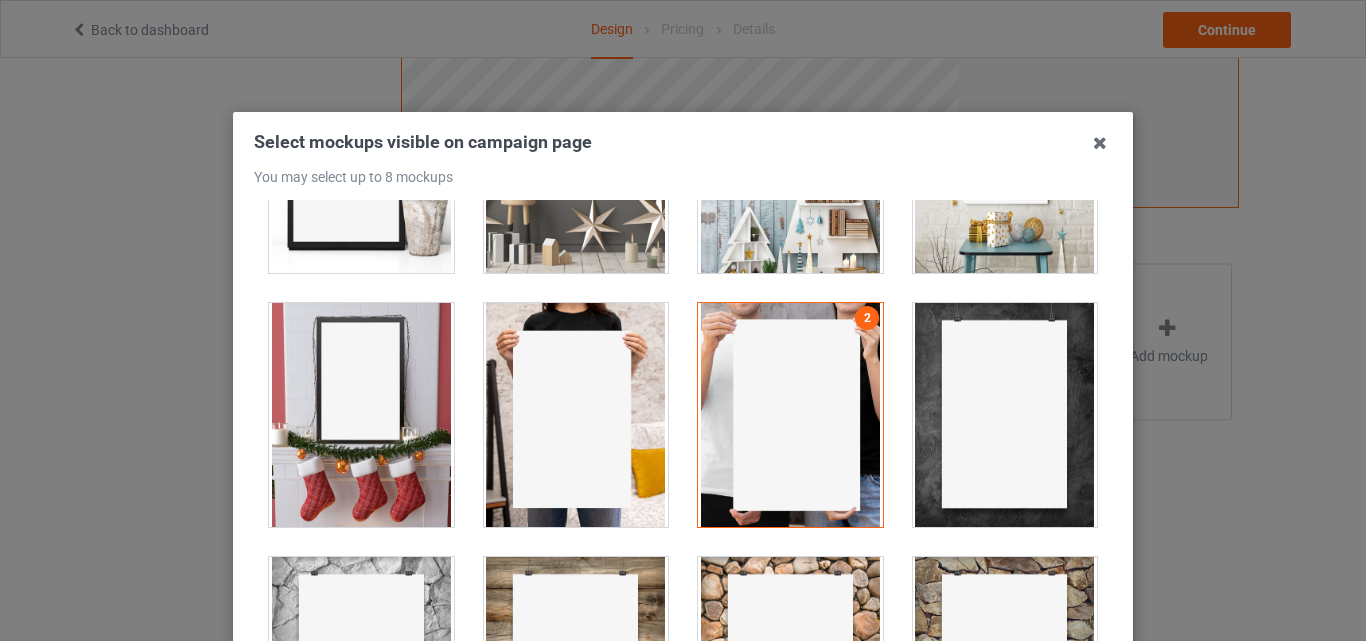 drag, startPoint x: 759, startPoint y: 402, endPoint x: 774, endPoint y: 396, distance: 16.155495 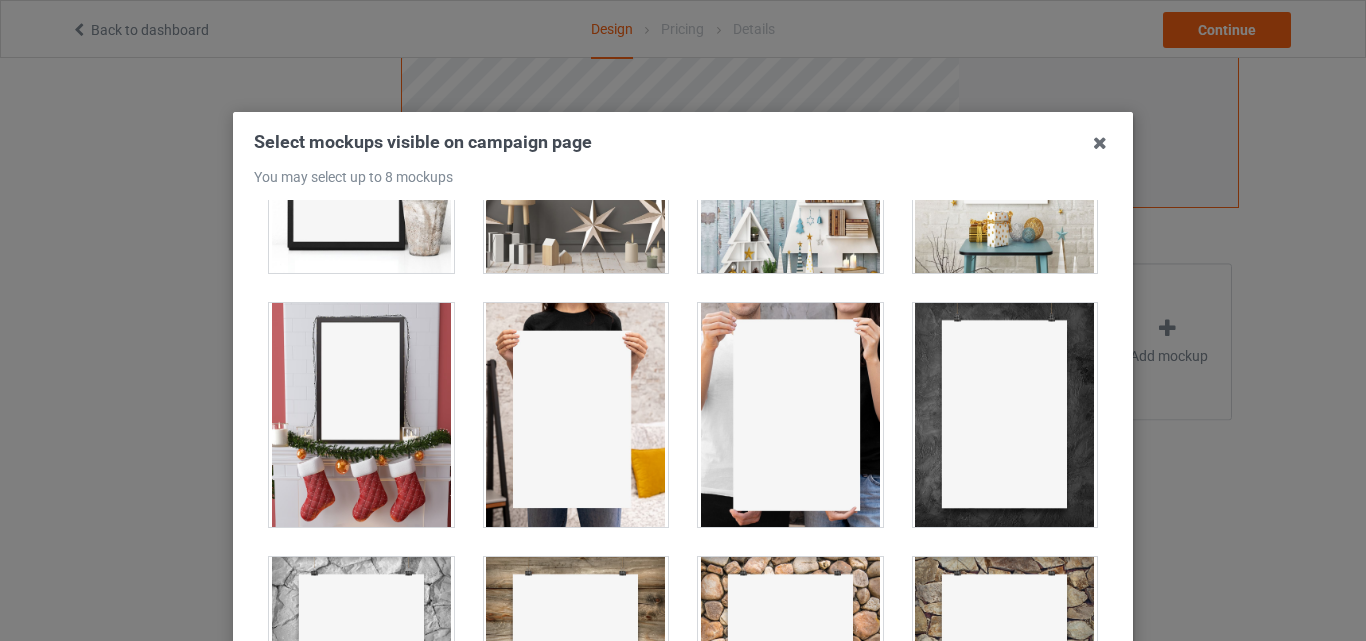 drag, startPoint x: 972, startPoint y: 253, endPoint x: 809, endPoint y: 256, distance: 163.0276 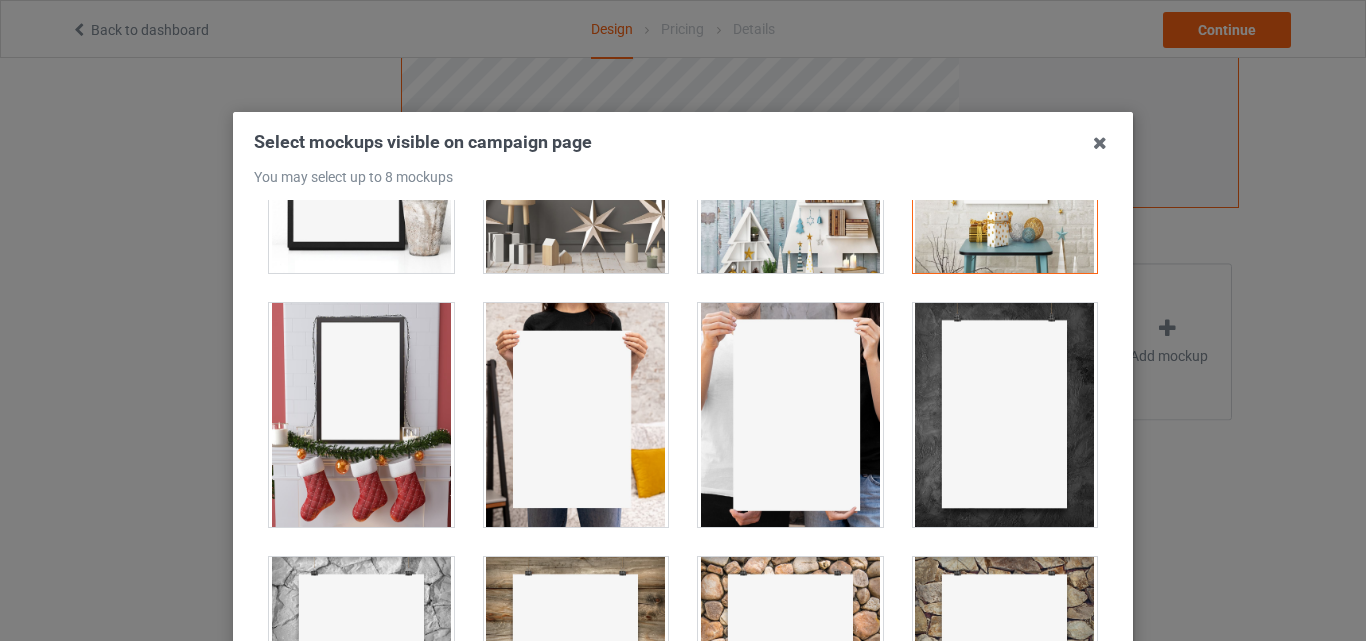 click at bounding box center (790, 161) 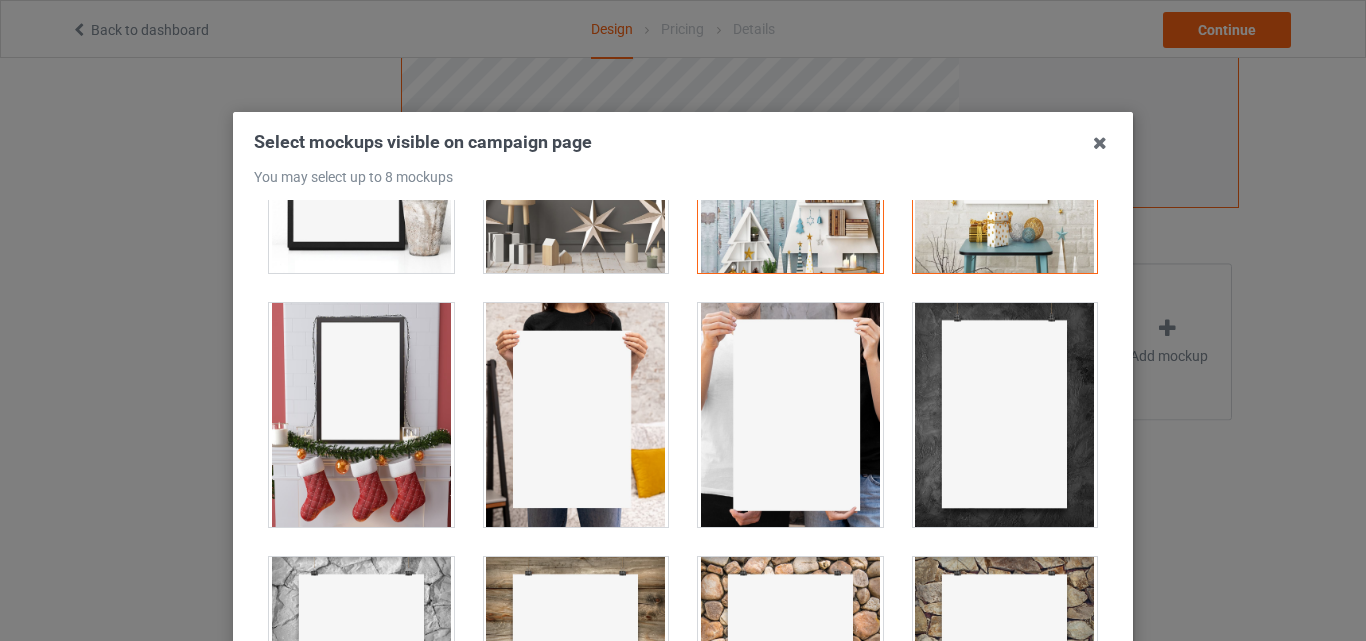 drag, startPoint x: 550, startPoint y: 240, endPoint x: 471, endPoint y: 248, distance: 79.40403 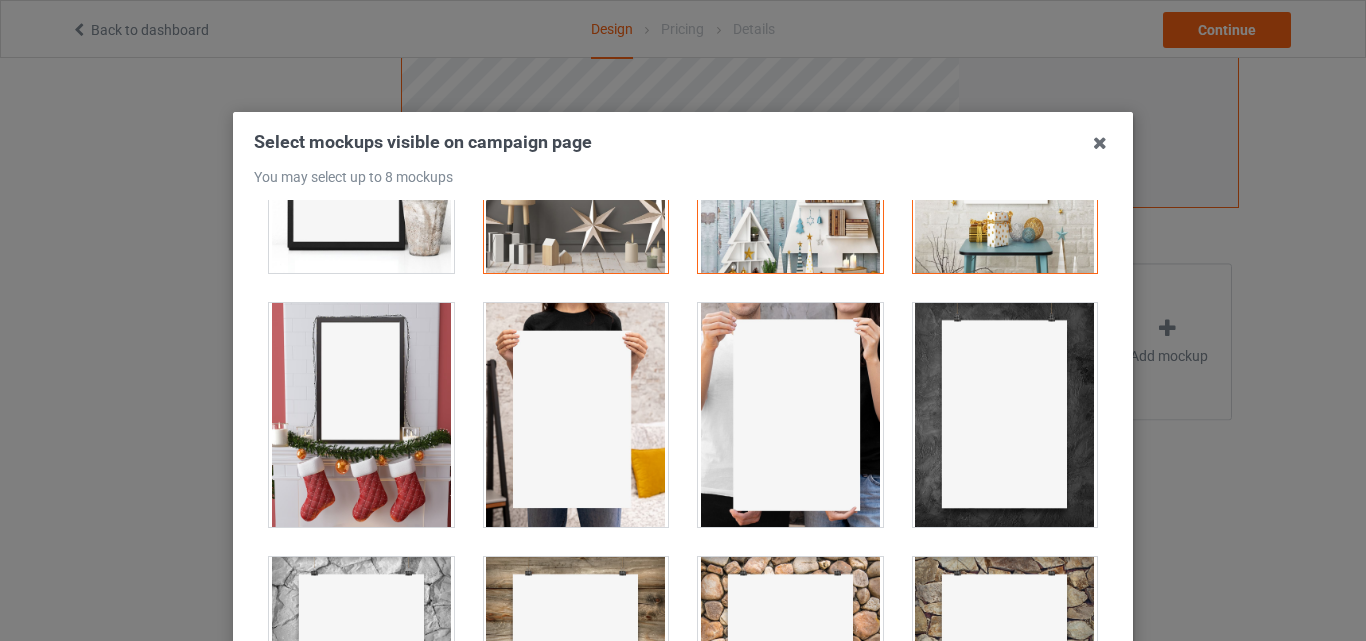 click at bounding box center (361, 161) 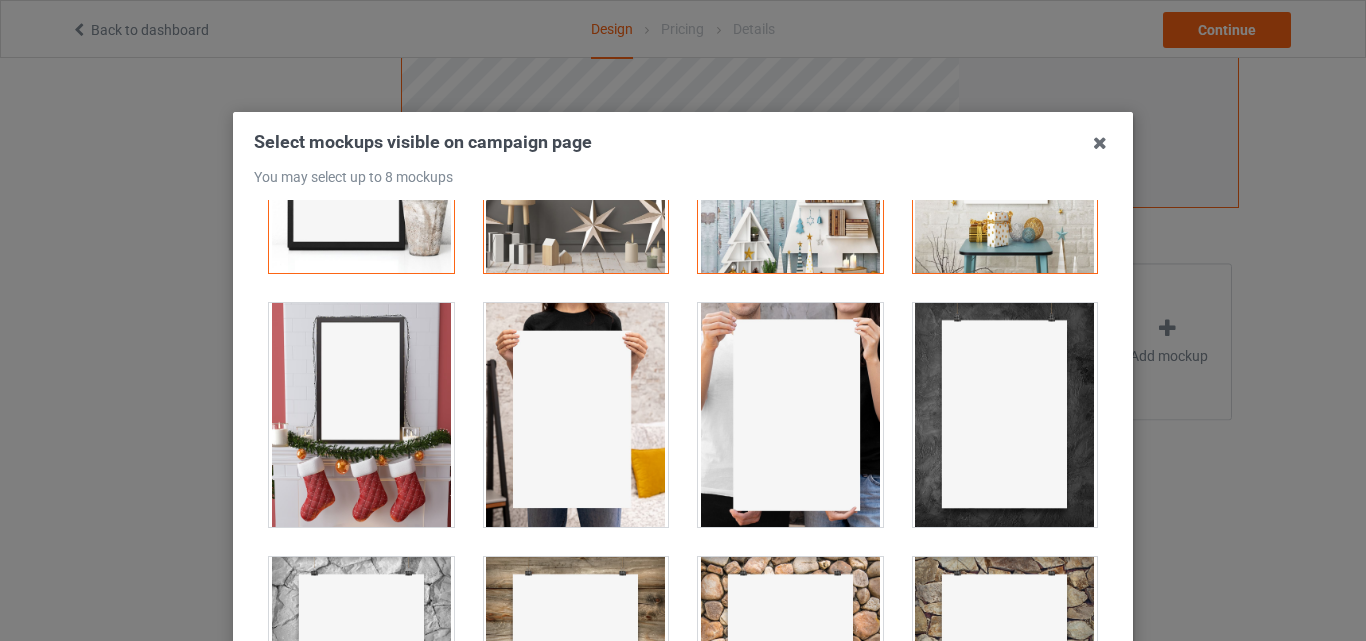 click at bounding box center (361, 415) 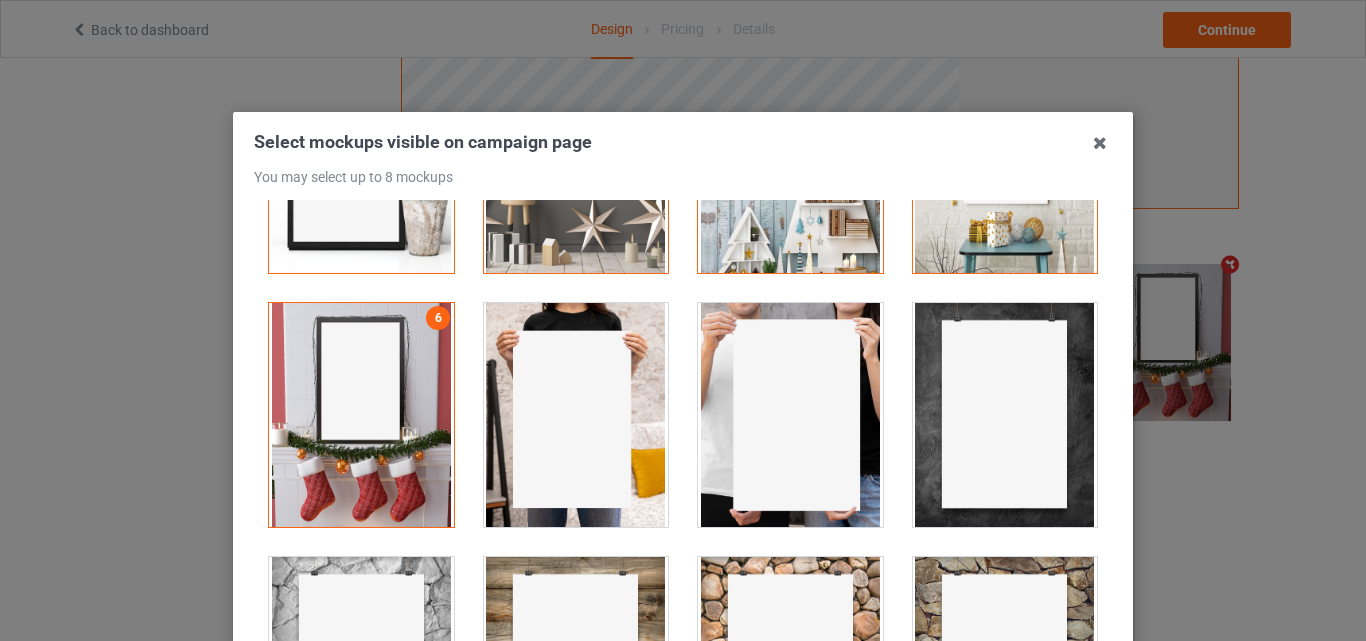 scroll, scrollTop: 654, scrollLeft: 0, axis: vertical 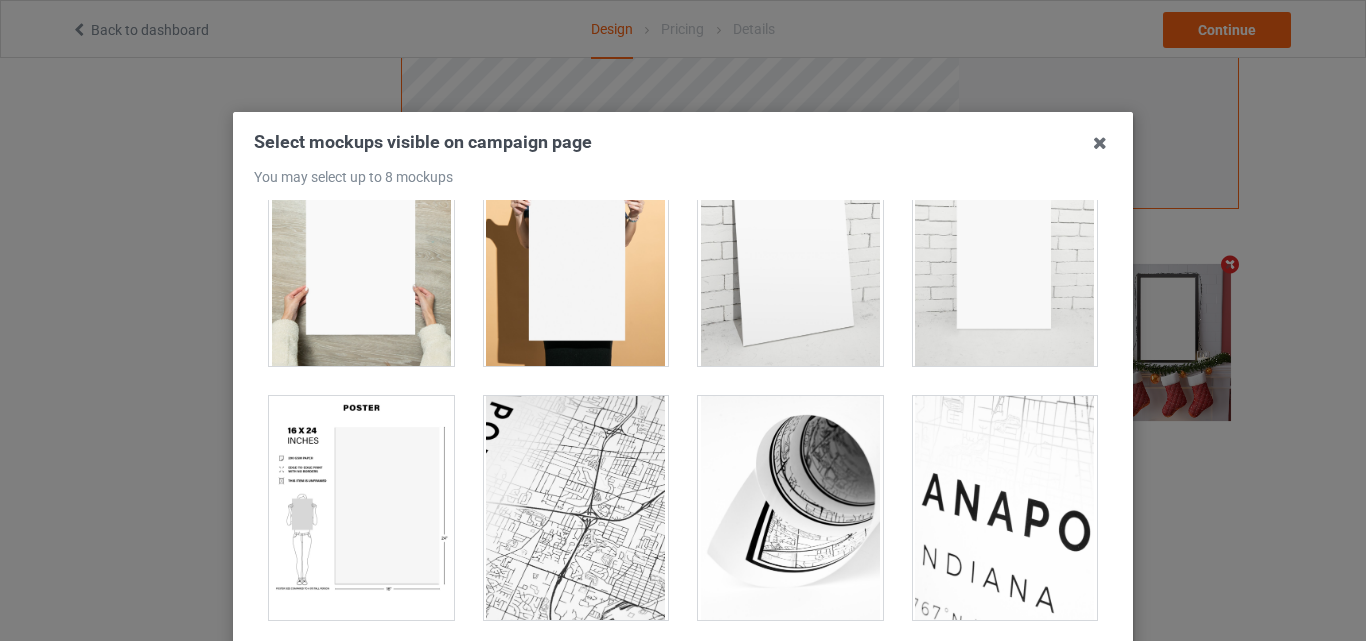 click at bounding box center (790, 254) 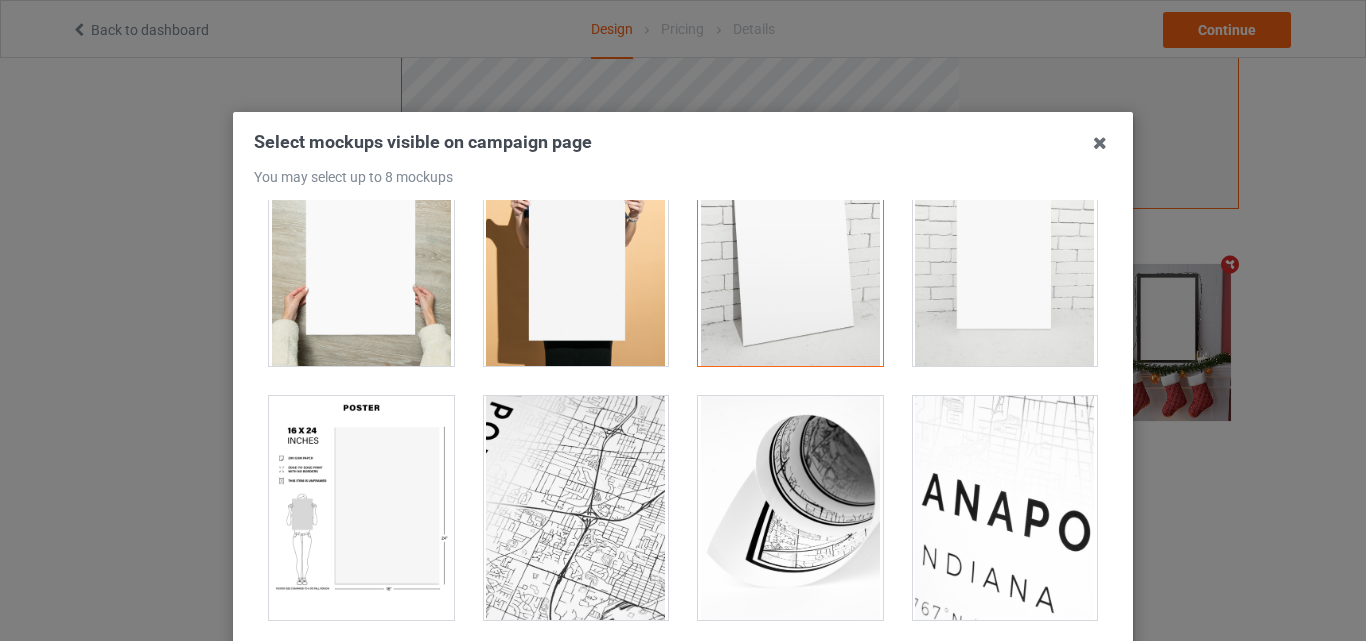 click at bounding box center (361, 508) 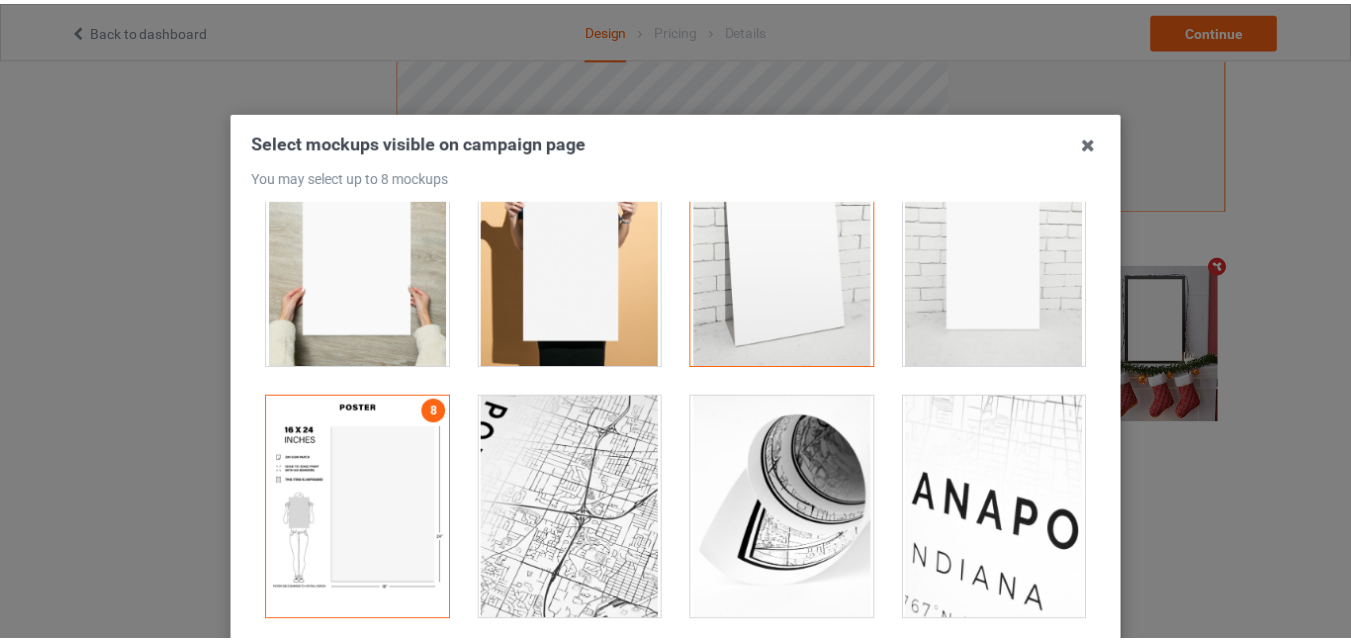 scroll, scrollTop: 275, scrollLeft: 0, axis: vertical 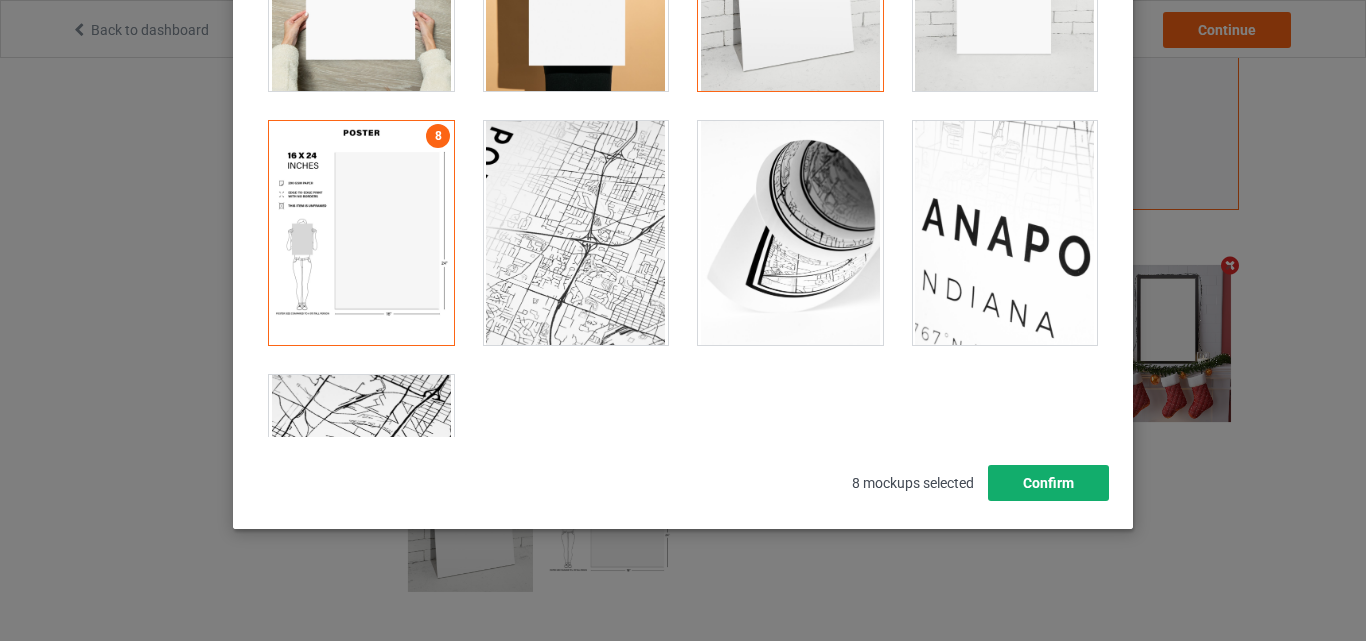 click on "Confirm" at bounding box center [1048, 483] 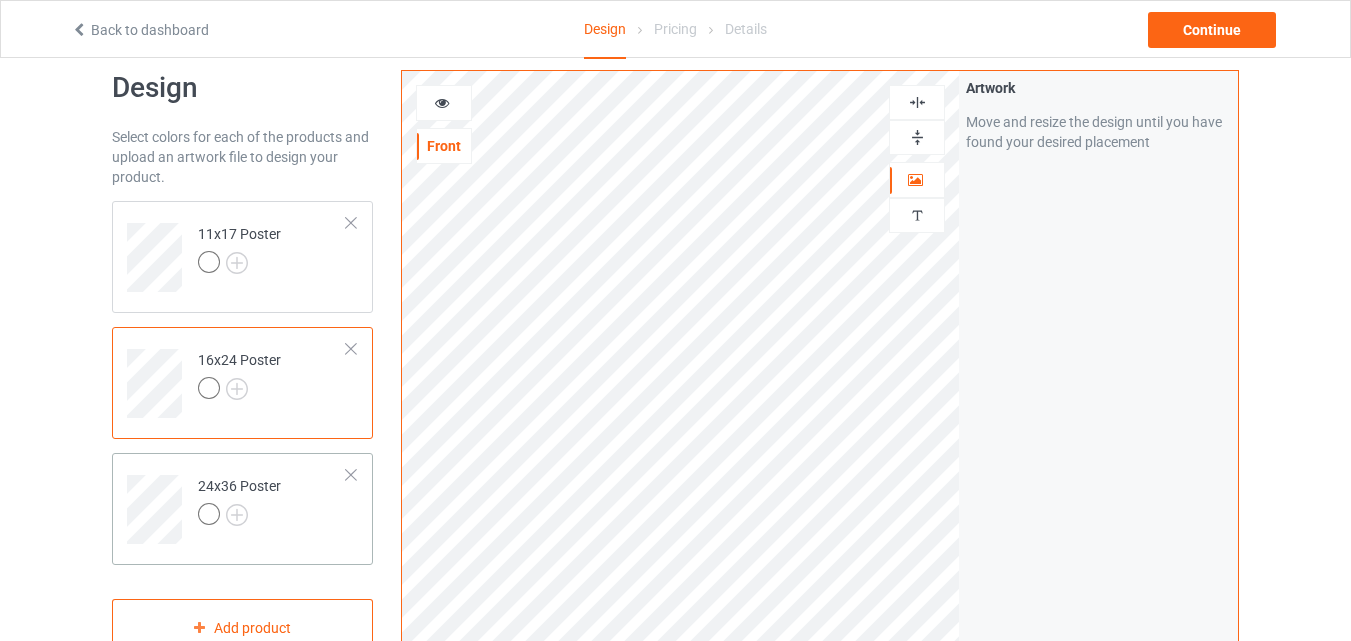 scroll, scrollTop: 0, scrollLeft: 0, axis: both 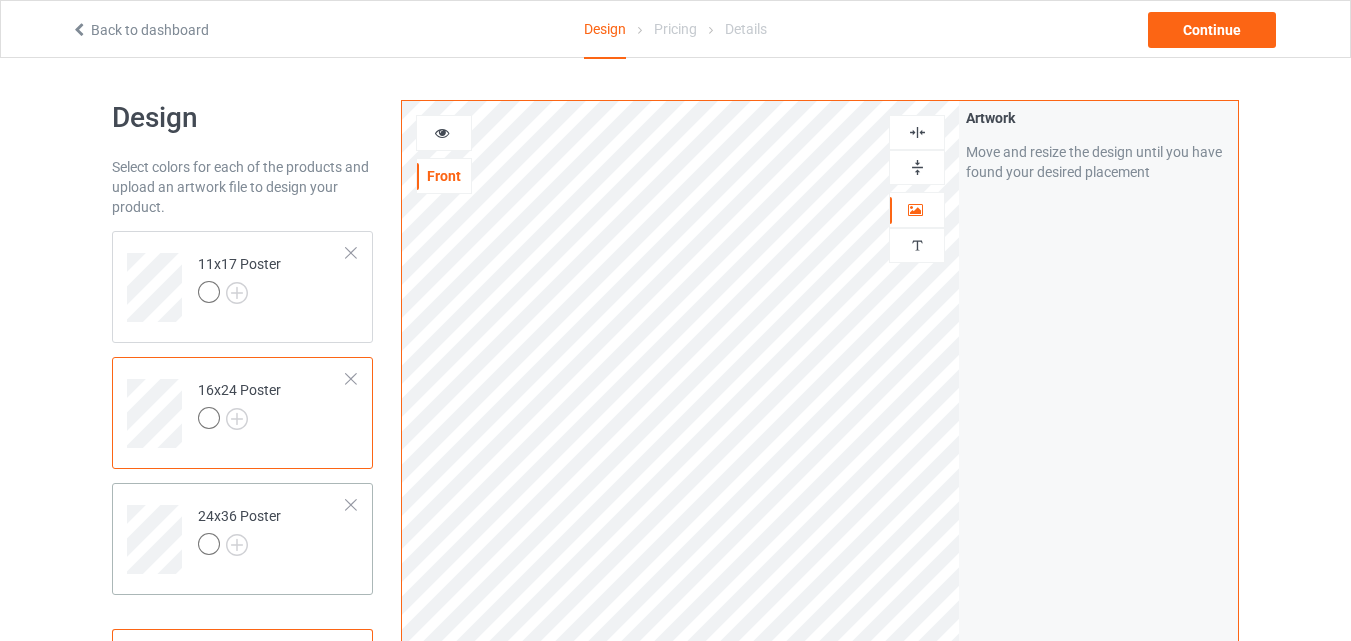 click on "24x36 Poster" at bounding box center (242, 539) 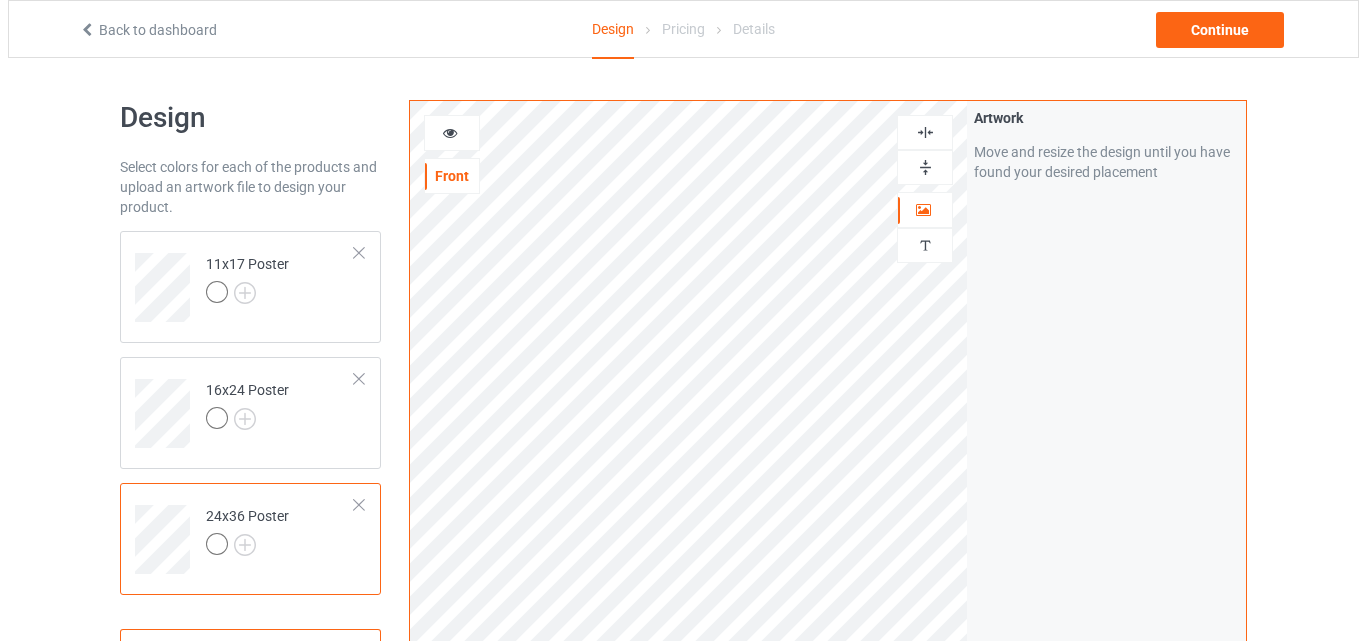 scroll, scrollTop: 655, scrollLeft: 0, axis: vertical 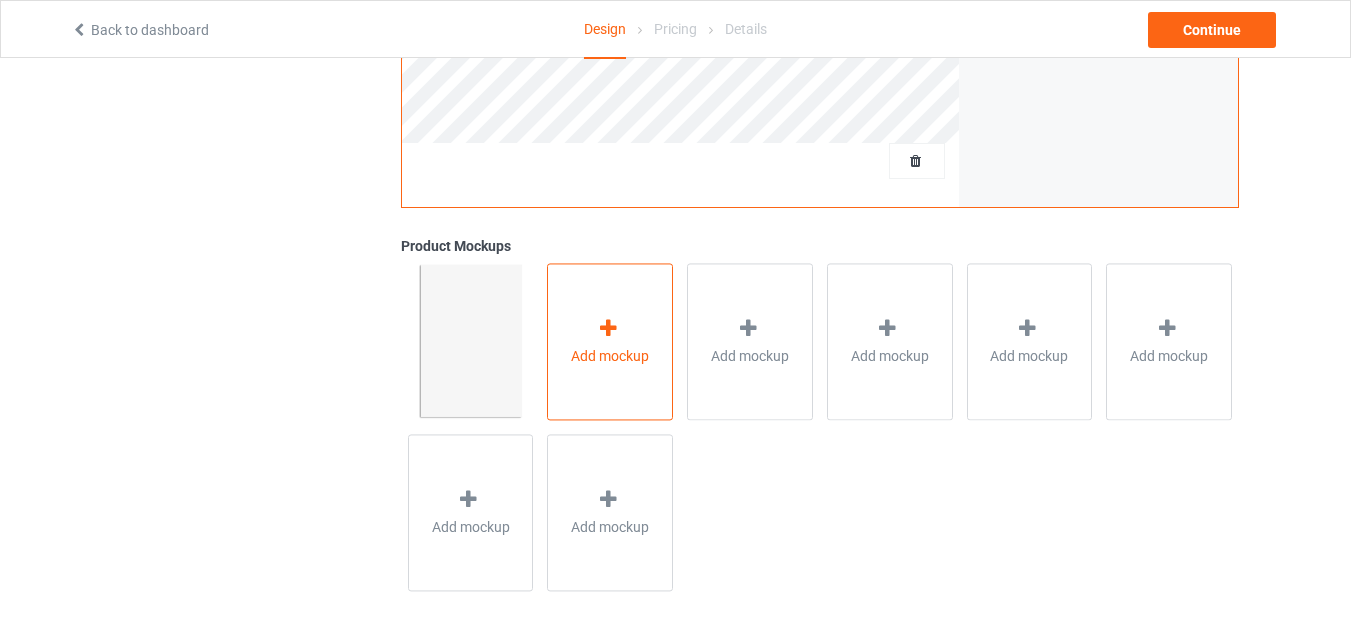 click on "Add mockup" at bounding box center (610, 341) 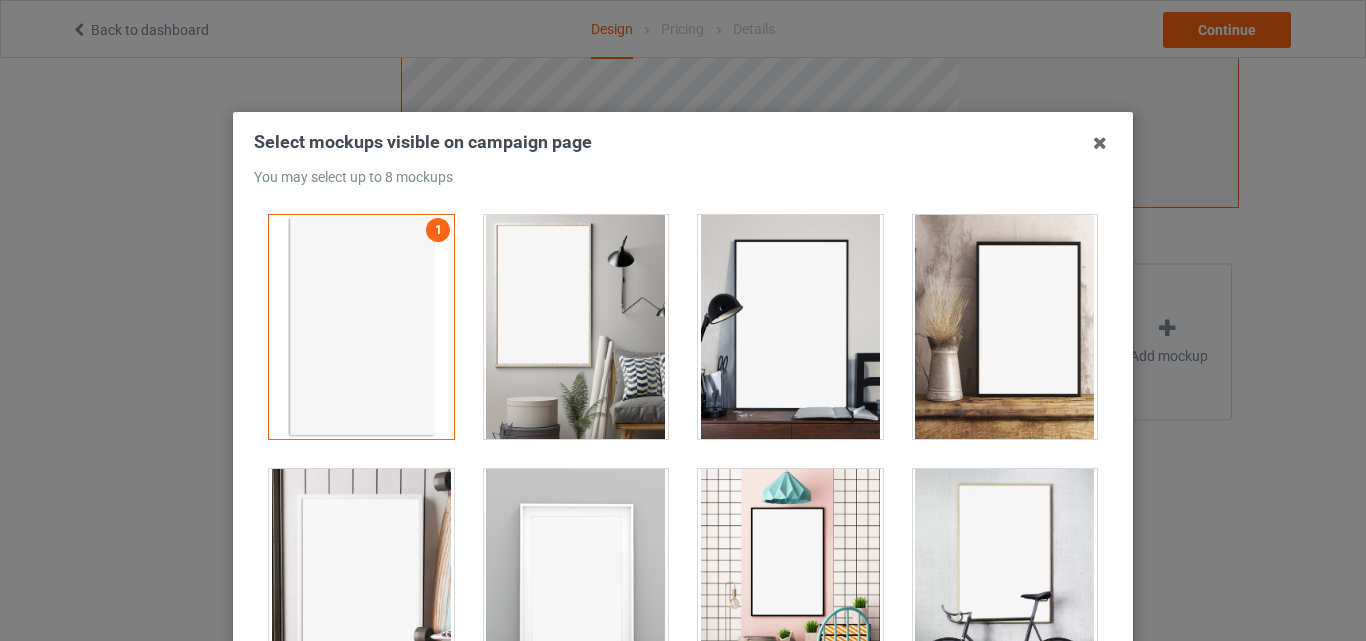 click at bounding box center [576, 327] 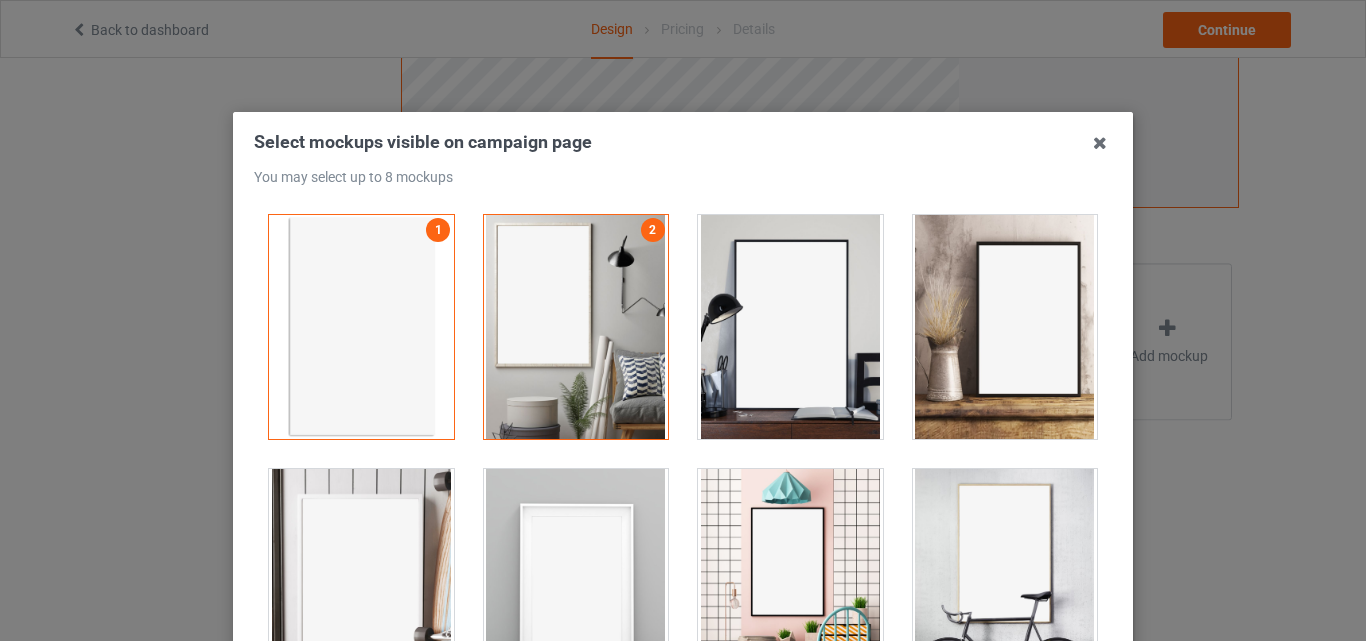 drag, startPoint x: 793, startPoint y: 310, endPoint x: 942, endPoint y: 304, distance: 149.12076 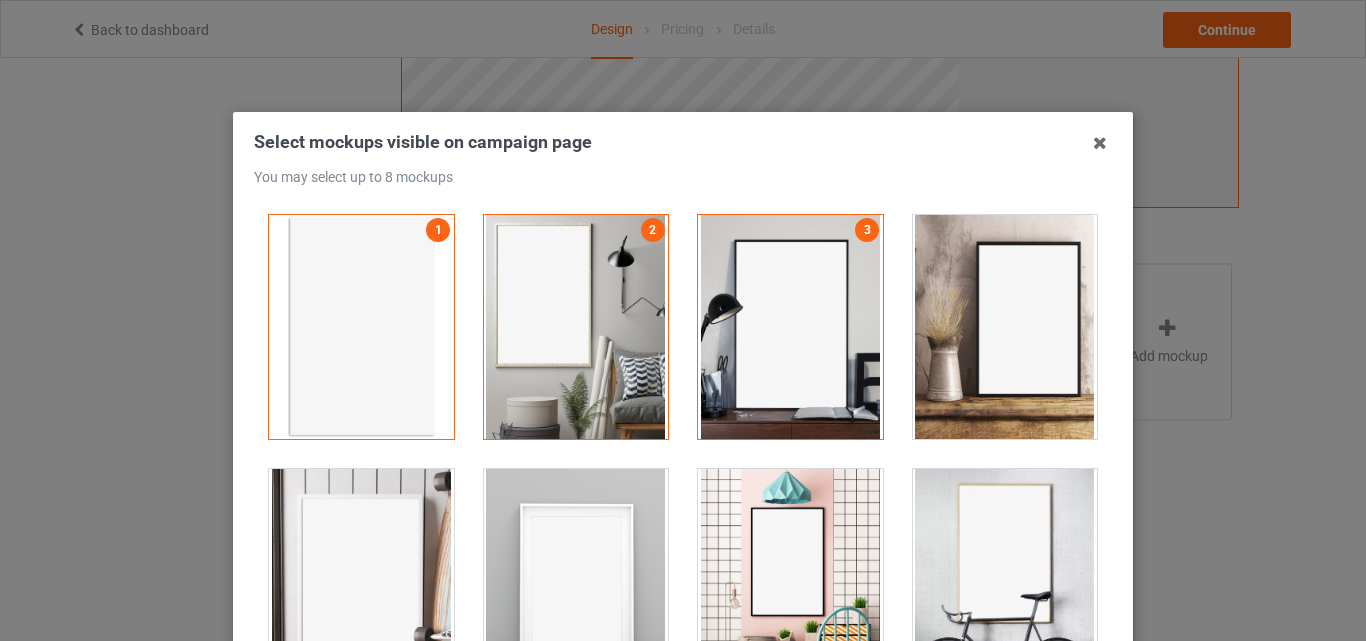 click at bounding box center [1005, 327] 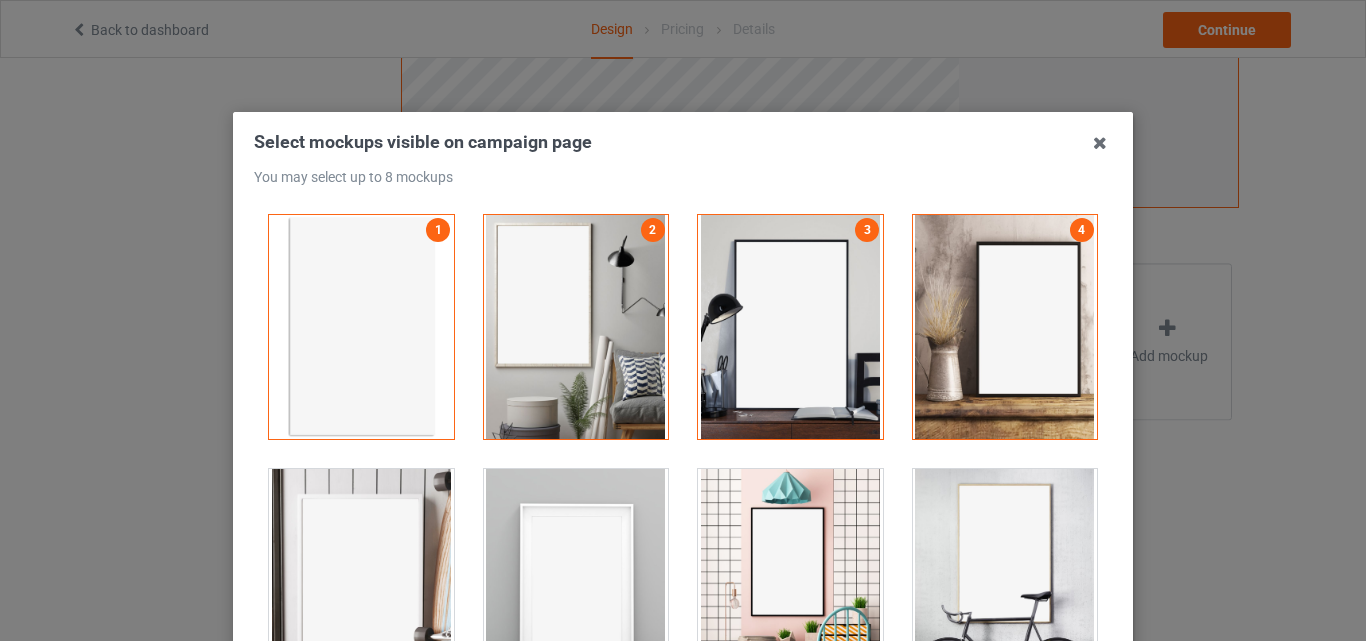 drag, startPoint x: 967, startPoint y: 525, endPoint x: 861, endPoint y: 537, distance: 106.677086 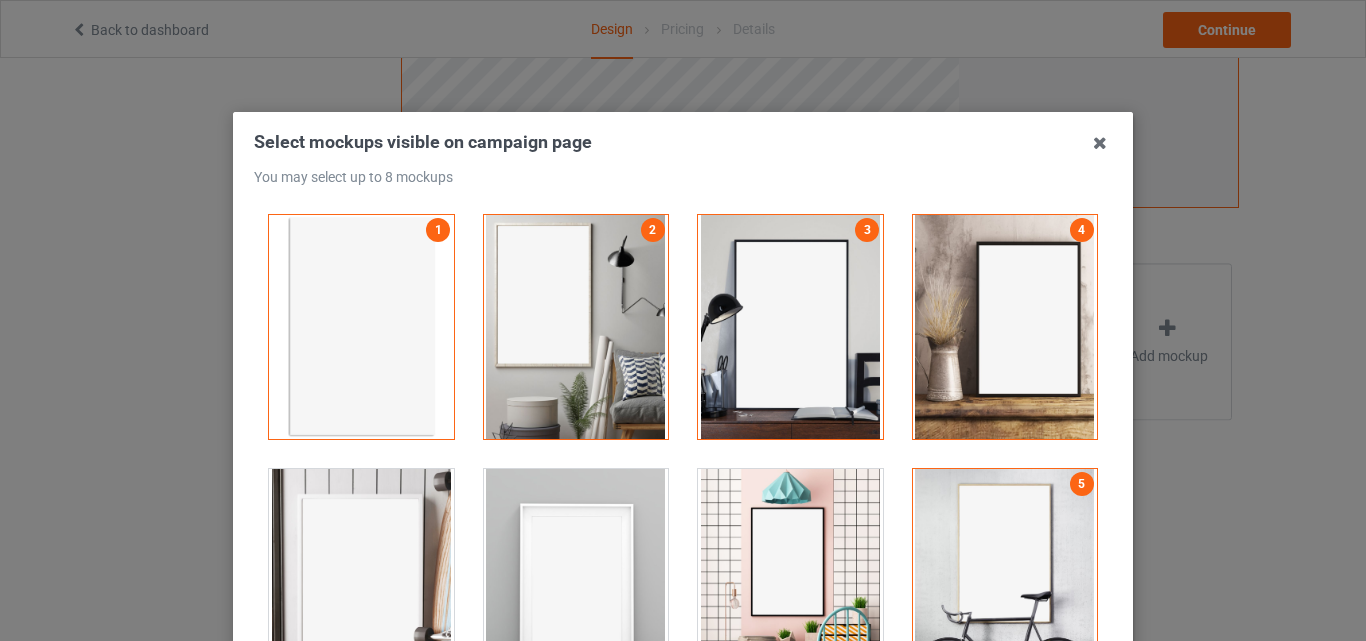 click at bounding box center (790, 581) 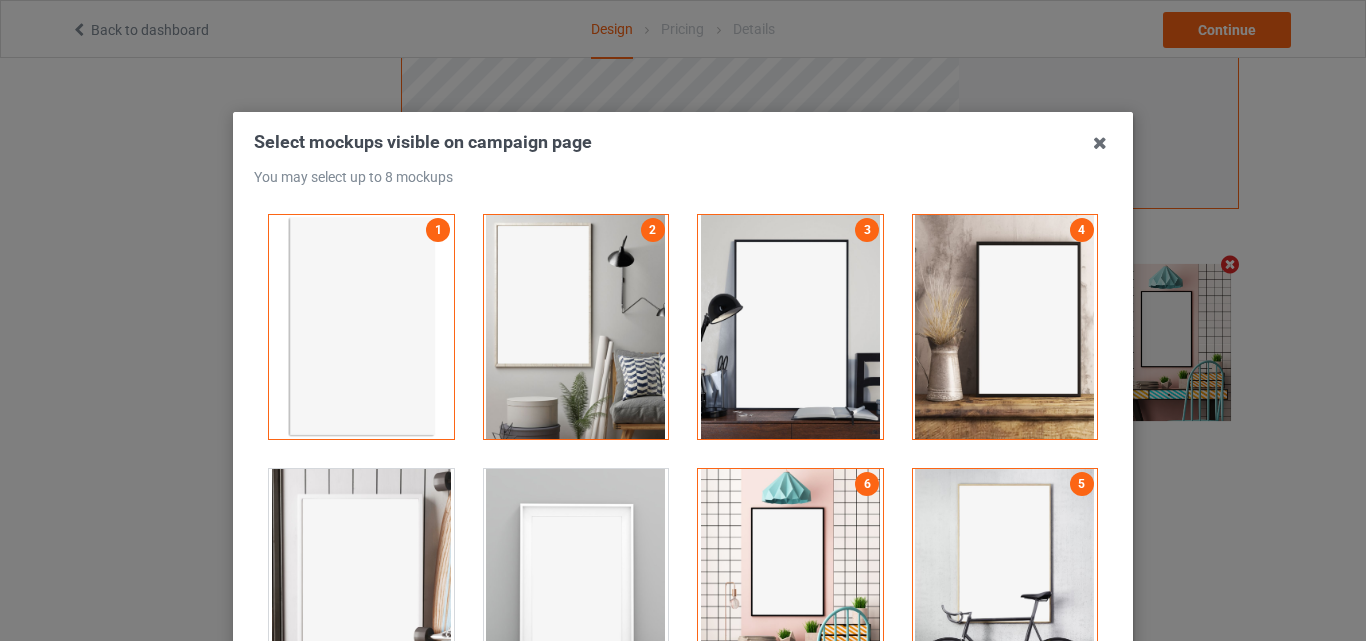 click at bounding box center (361, 581) 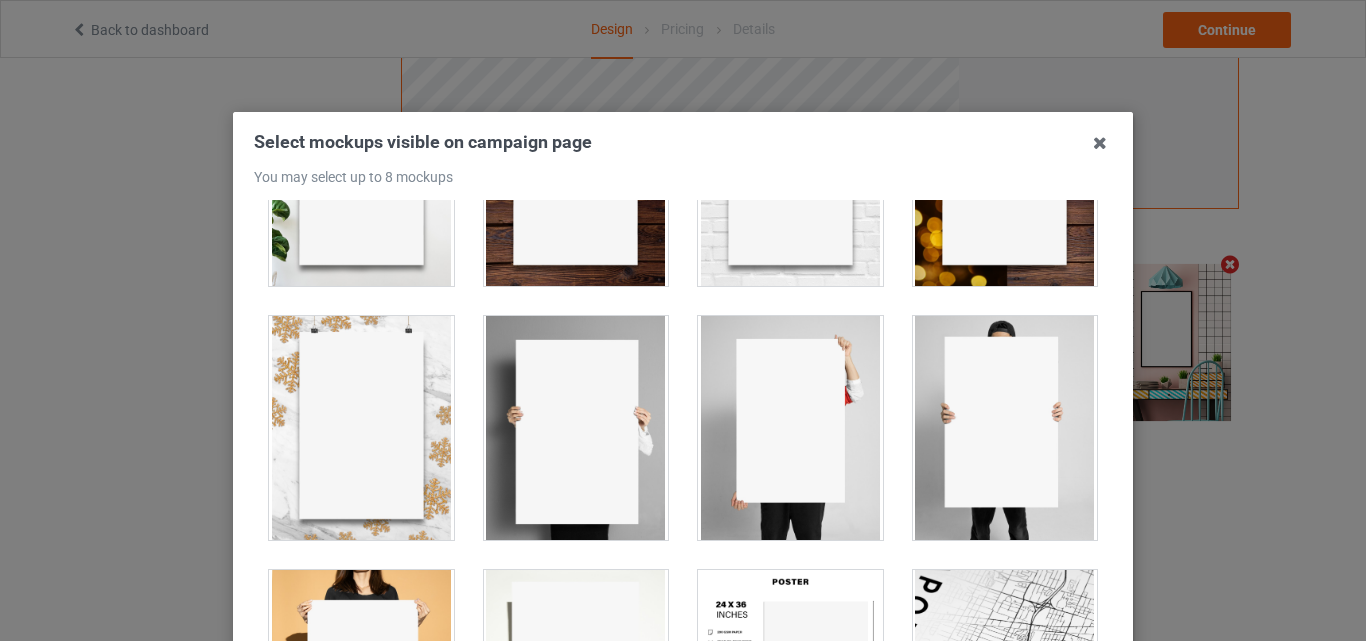 scroll, scrollTop: 1773, scrollLeft: 0, axis: vertical 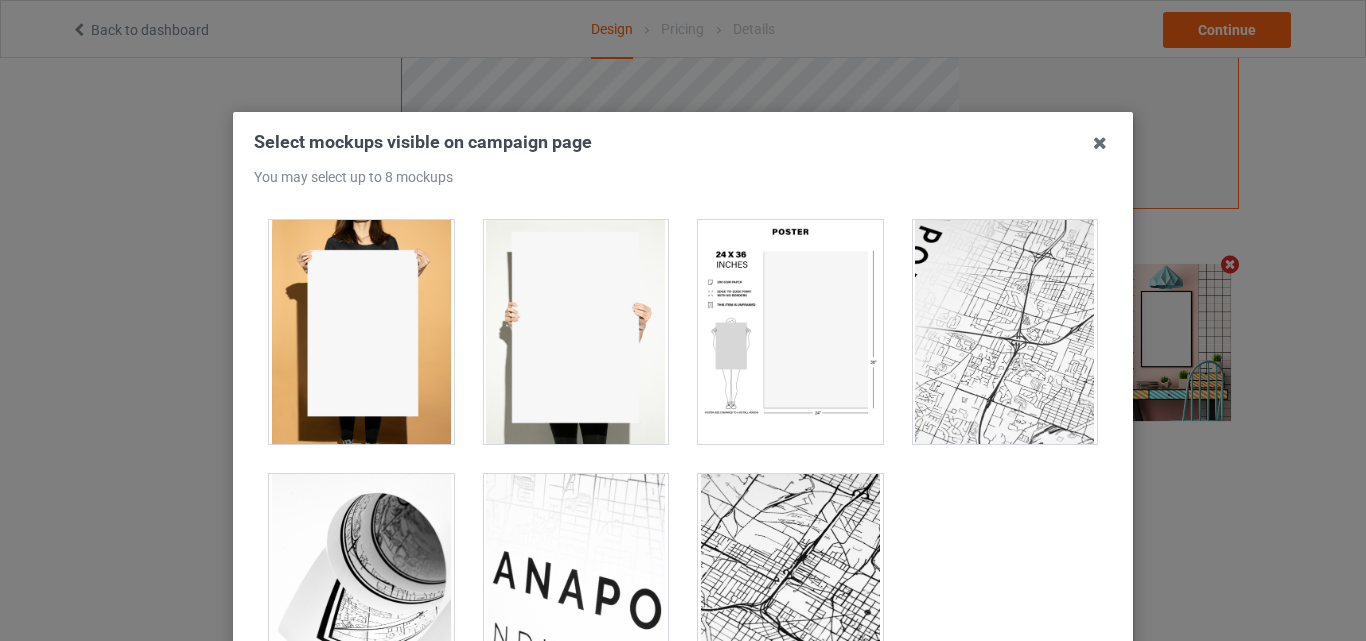 drag, startPoint x: 782, startPoint y: 372, endPoint x: 1196, endPoint y: 309, distance: 418.76605 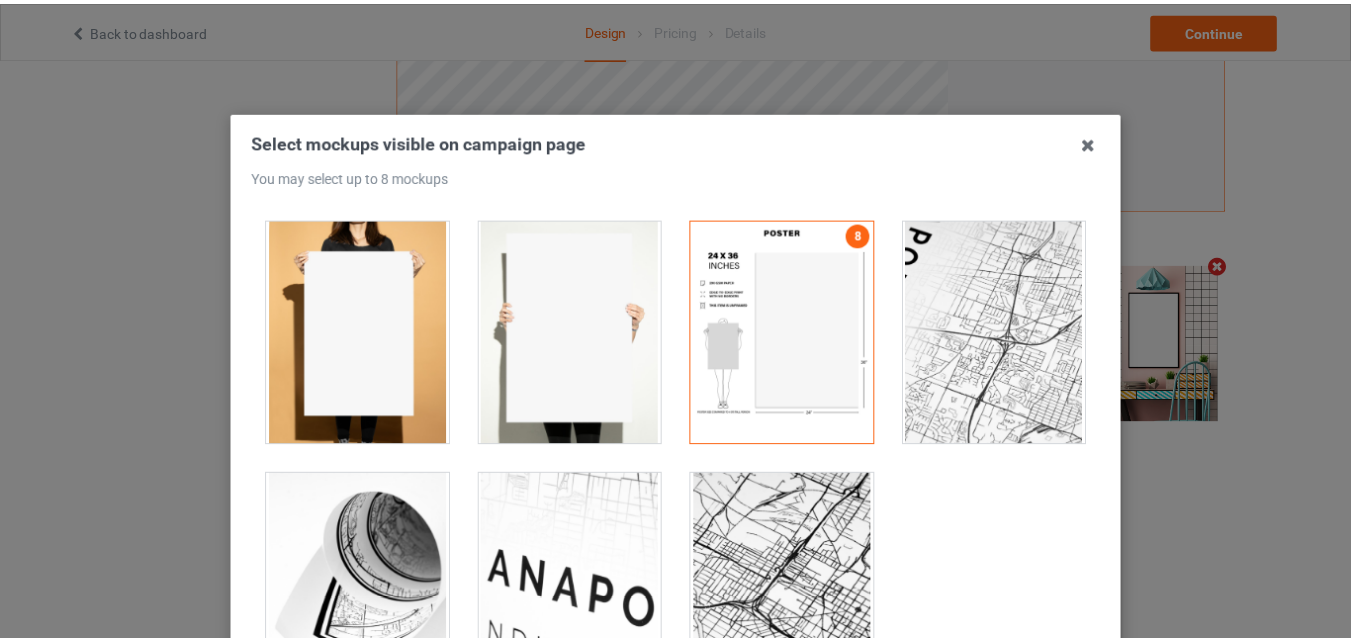 scroll, scrollTop: 275, scrollLeft: 0, axis: vertical 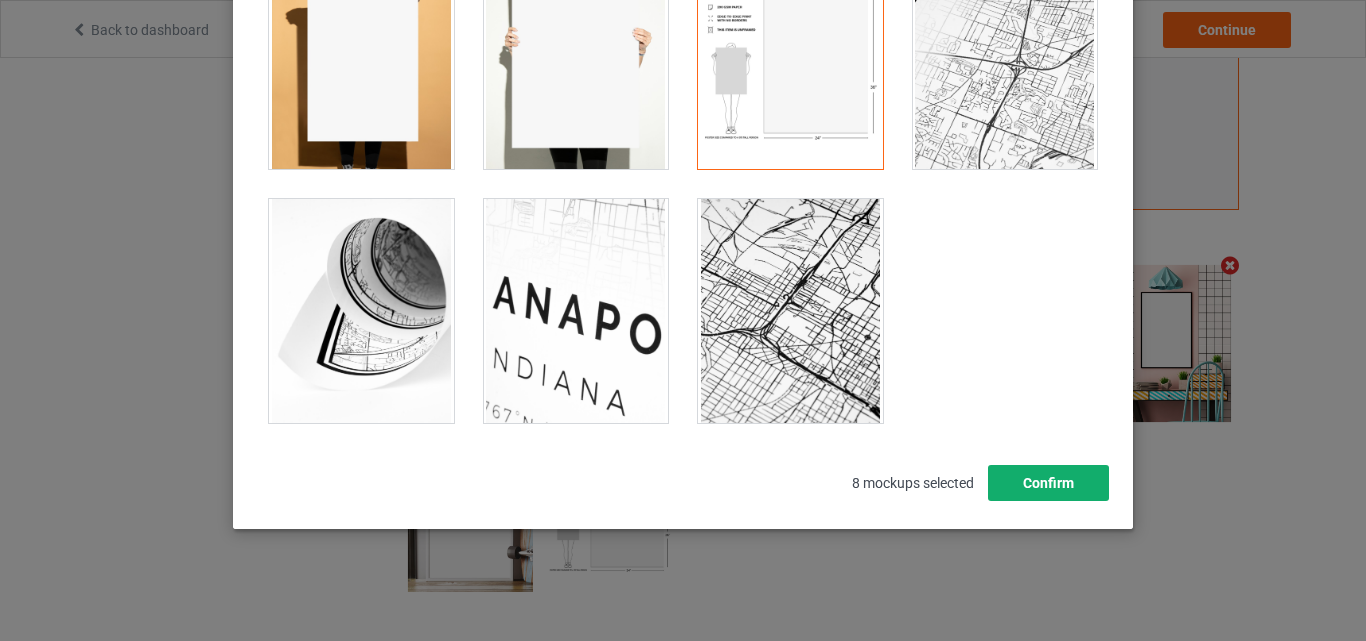 click on "Confirm" at bounding box center (1048, 483) 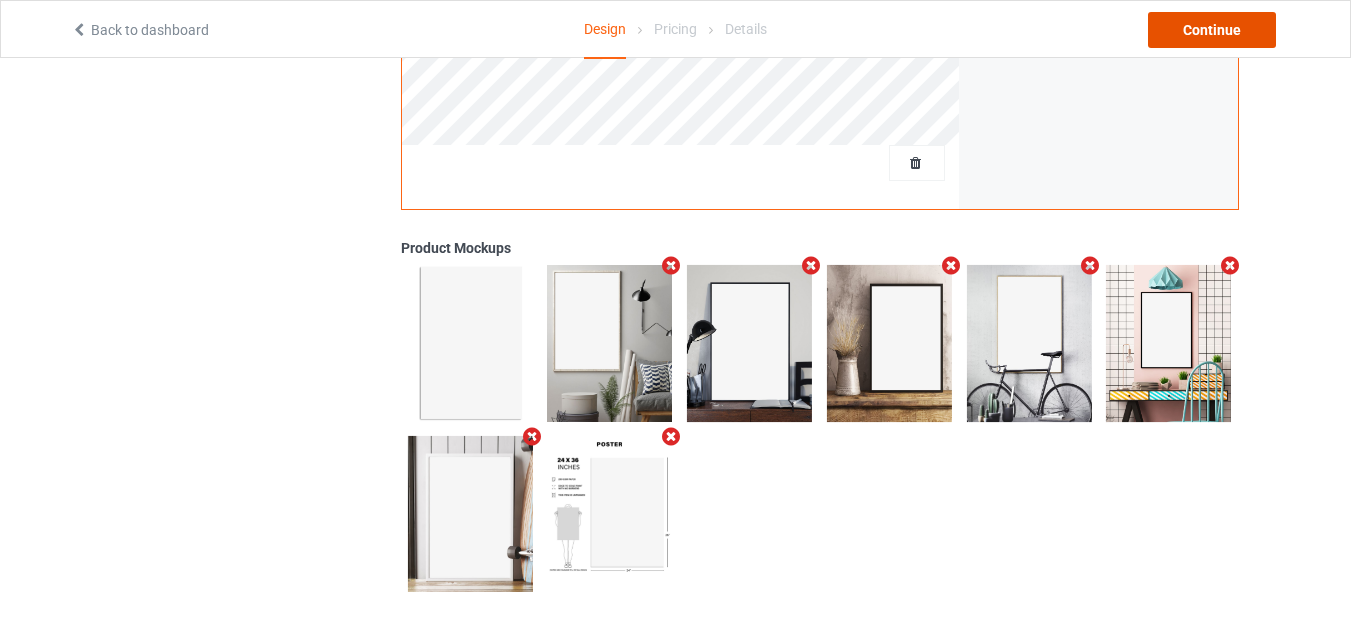 drag, startPoint x: 1217, startPoint y: 14, endPoint x: 1206, endPoint y: 20, distance: 12.529964 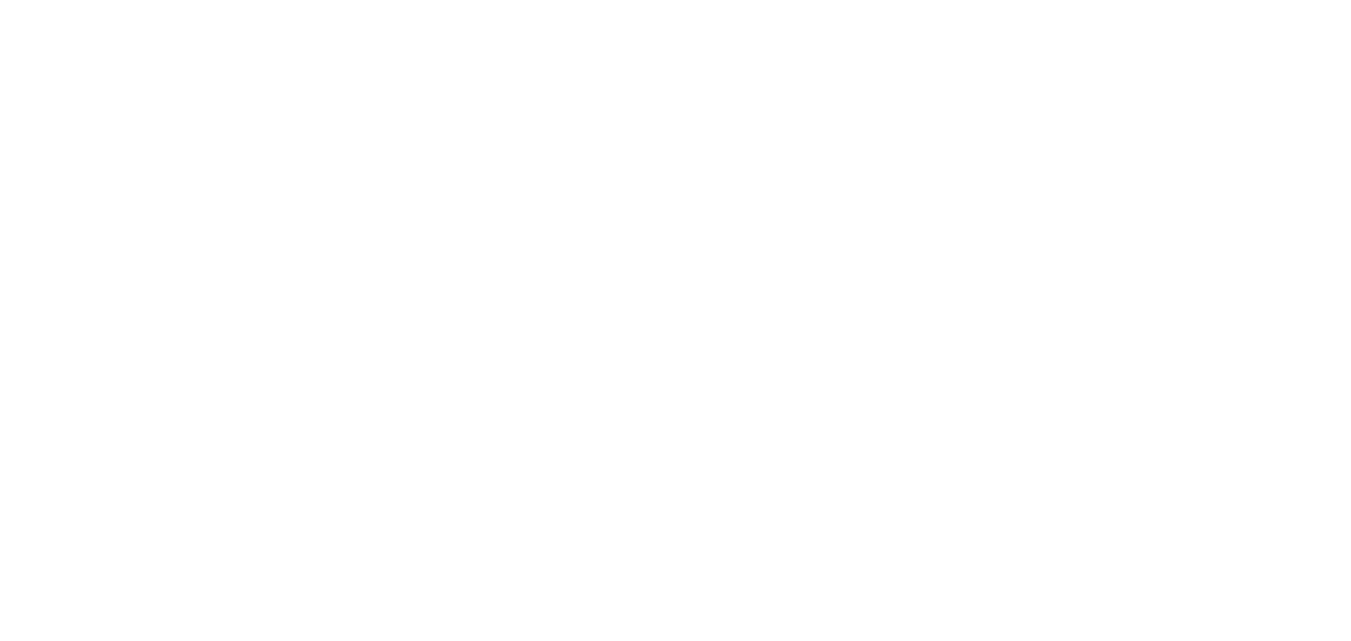 scroll, scrollTop: 0, scrollLeft: 0, axis: both 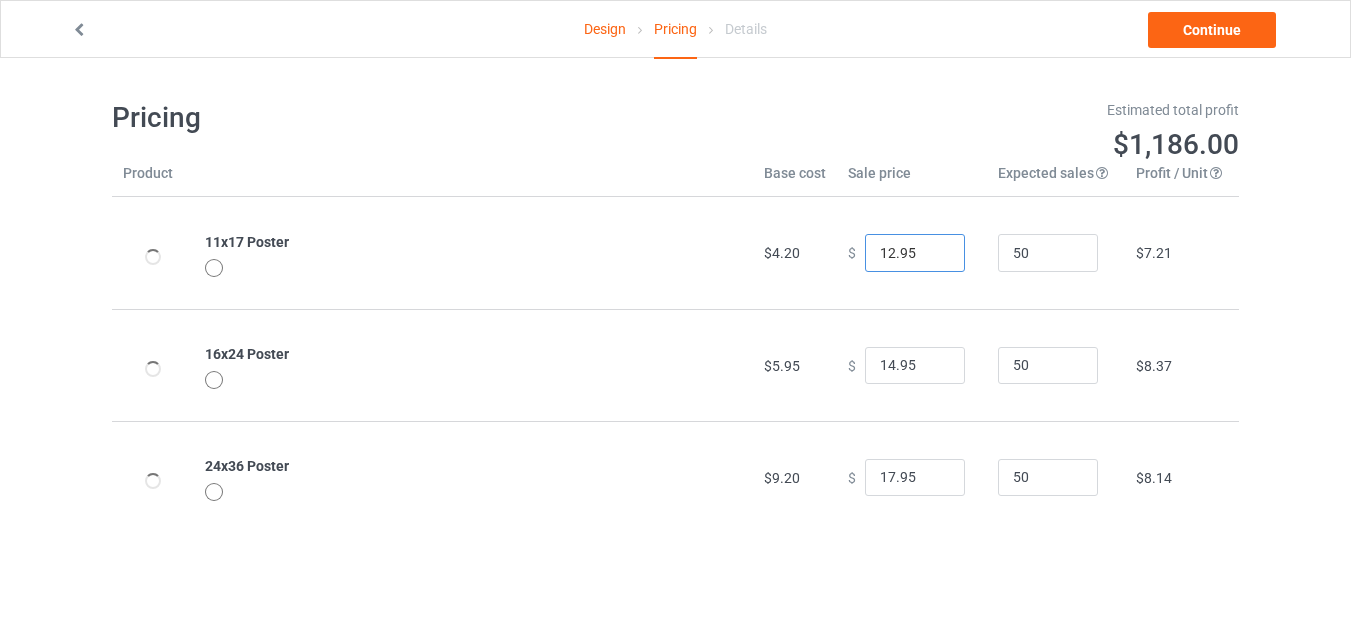 click on "12.95" at bounding box center [915, 253] 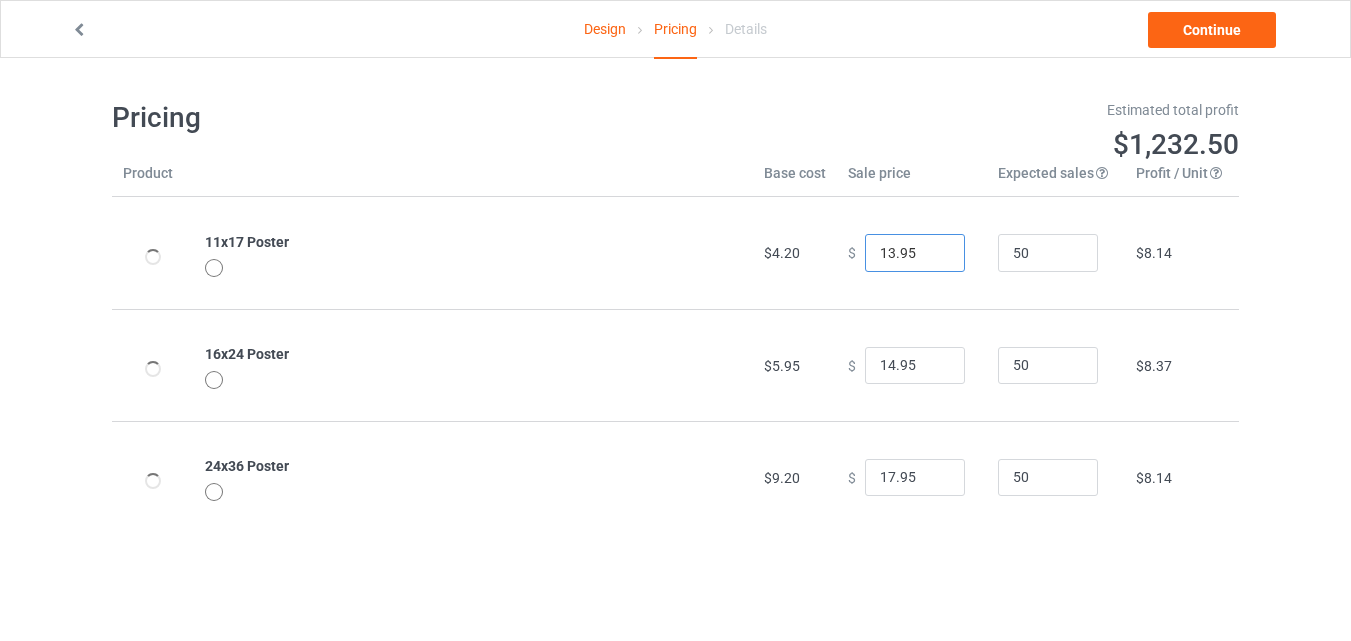 type on "13.95" 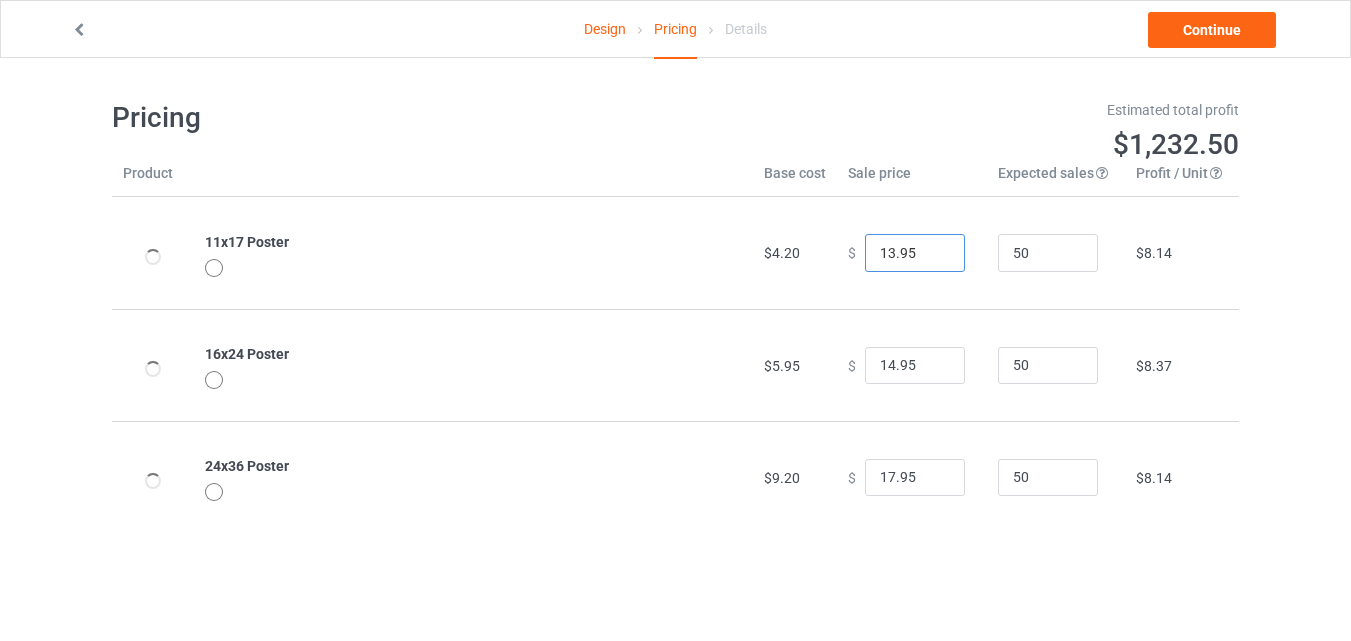 click on "13.95" at bounding box center (915, 253) 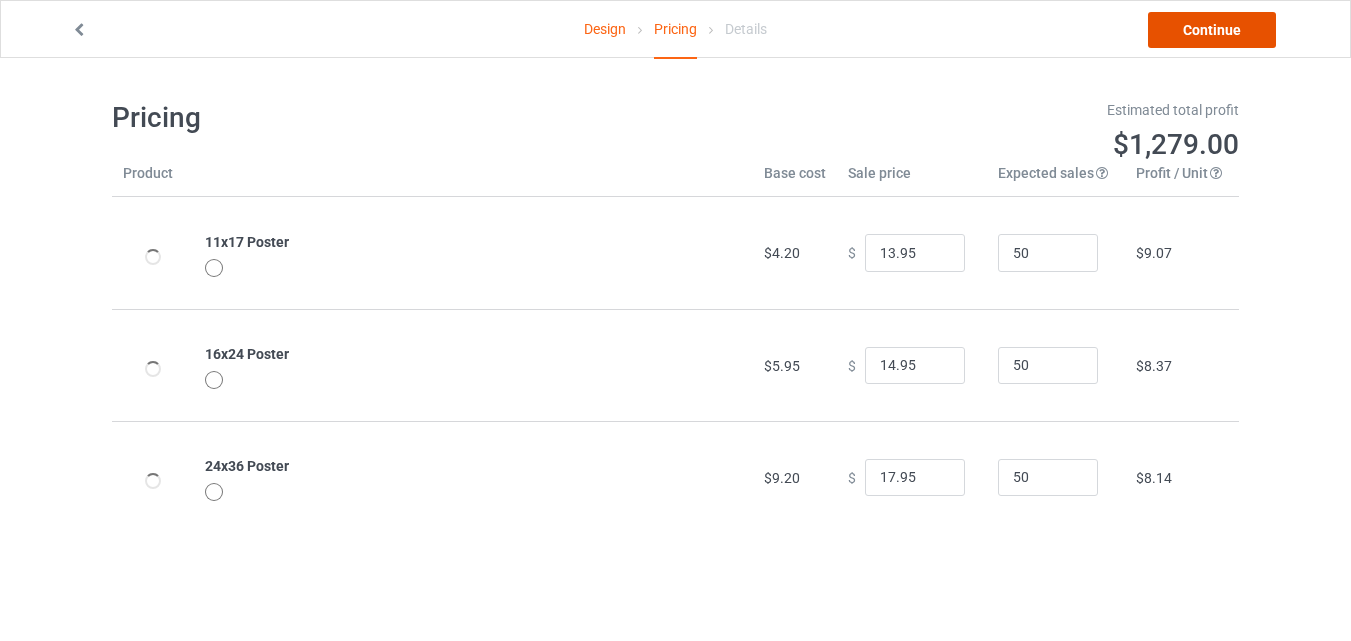 click on "Continue" at bounding box center [1212, 30] 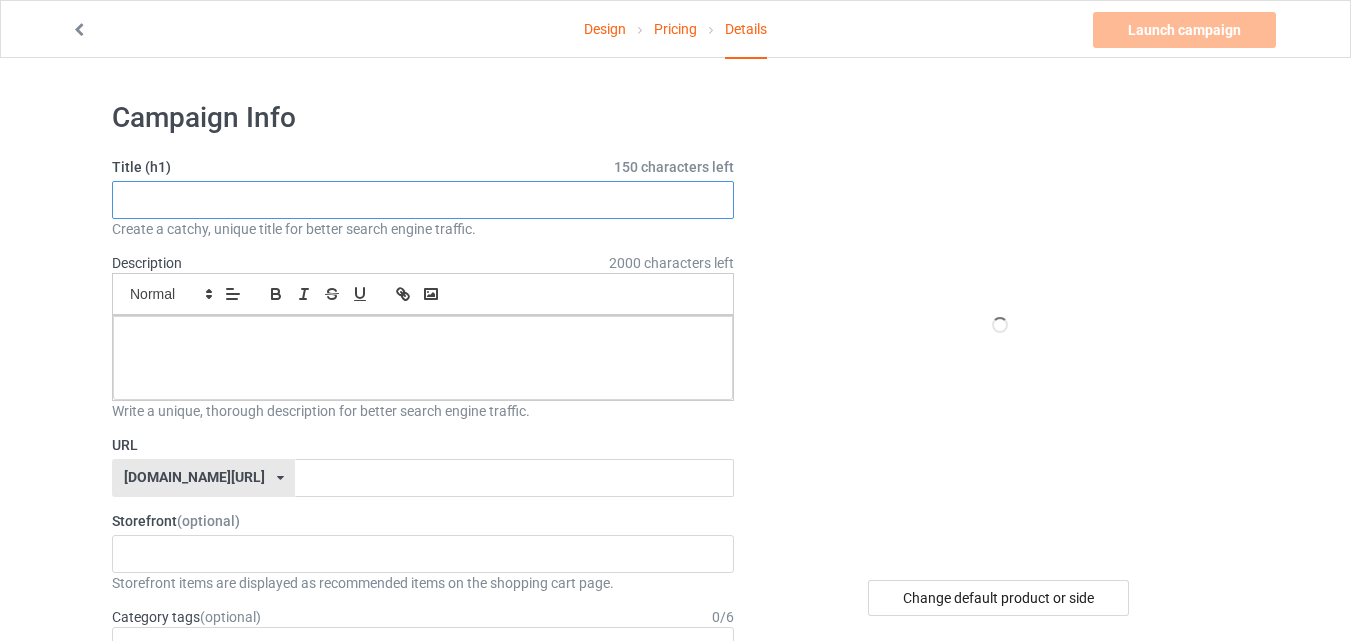 click at bounding box center (423, 200) 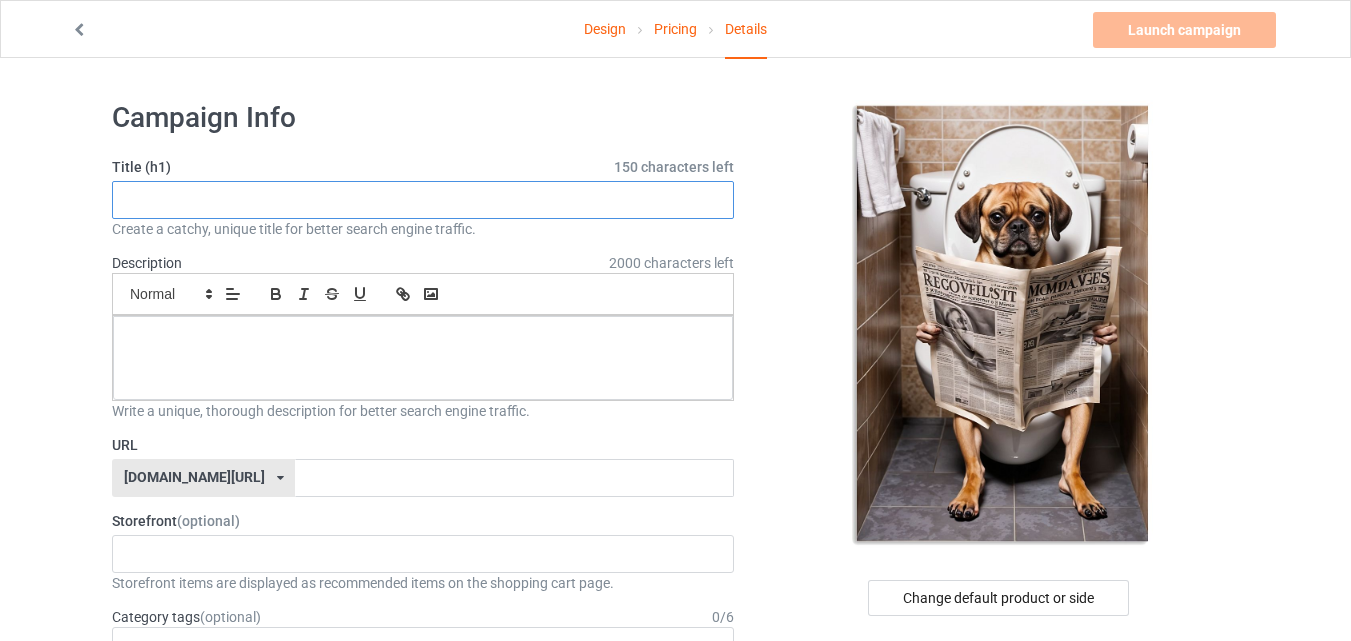 paste on "Sitting on Toilet Reading Newspaper,Funny" 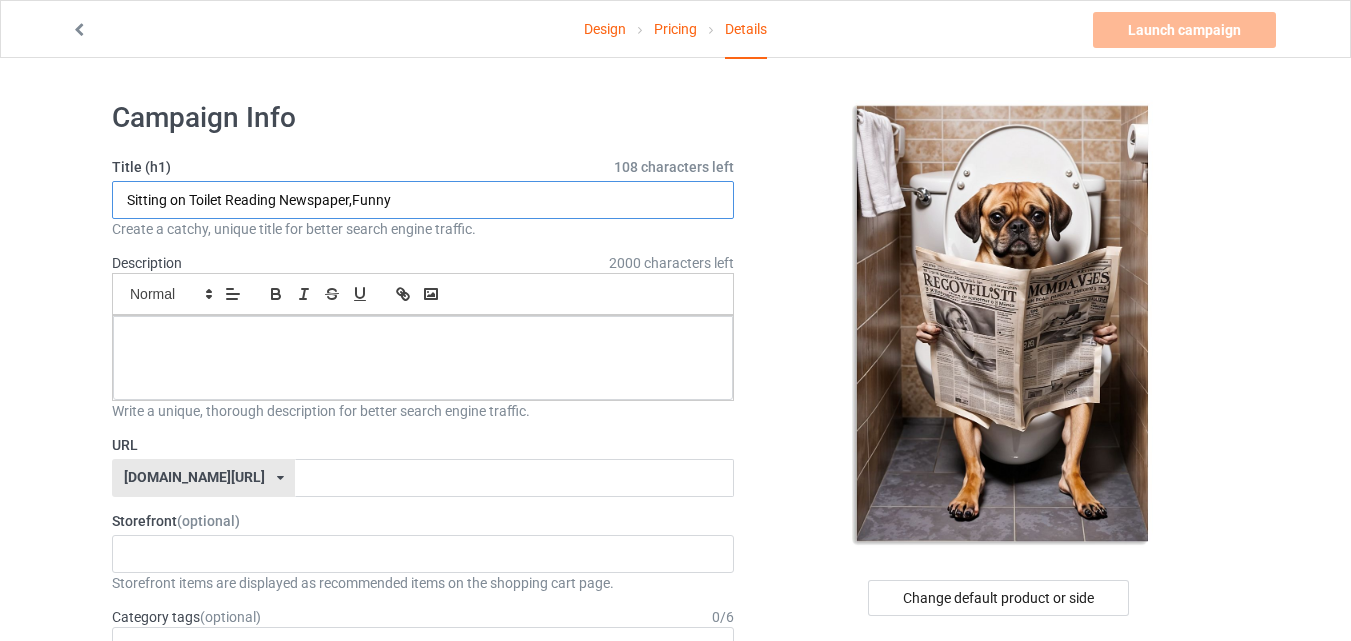 click on "Sitting on Toilet Reading Newspaper,Funny" at bounding box center (423, 200) 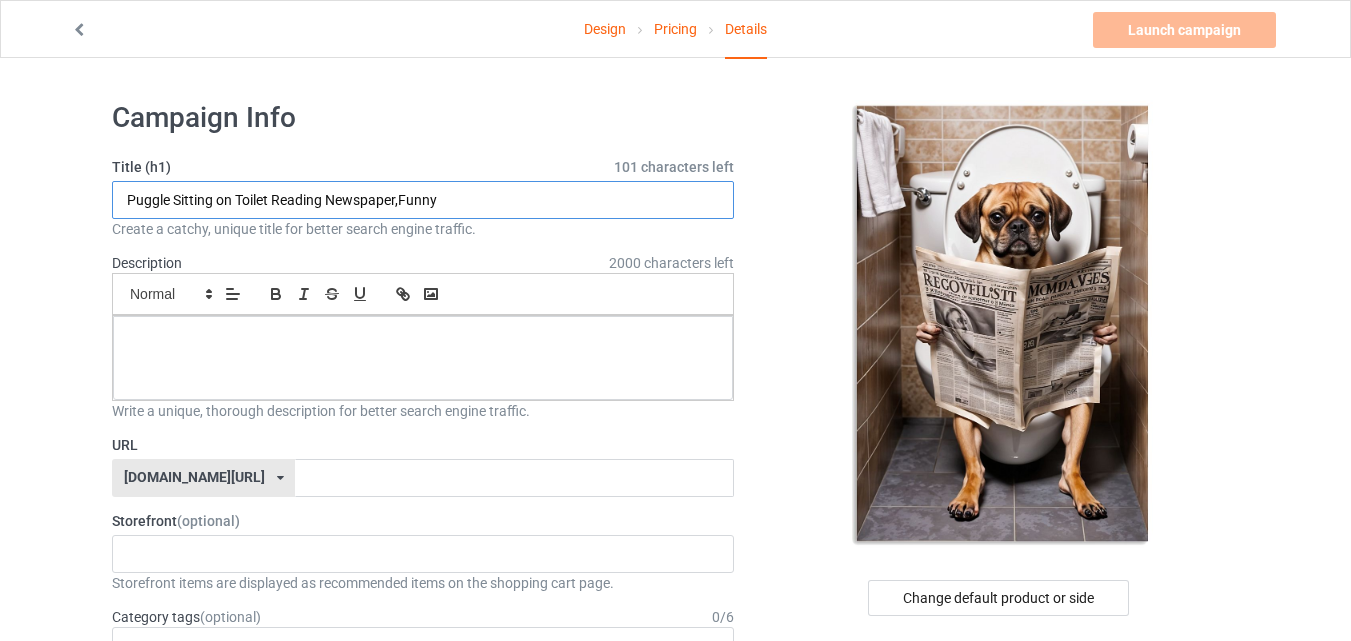 click on "Puggle Sitting on Toilet Reading Newspaper,Funny" at bounding box center [423, 200] 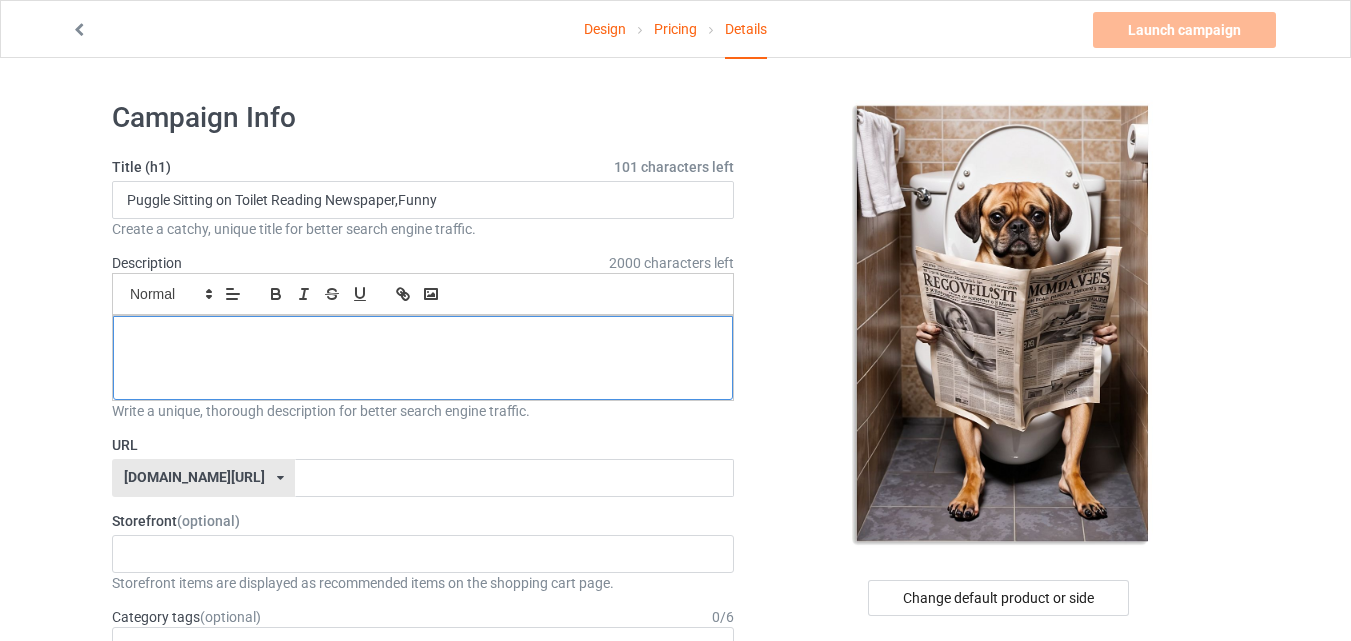 click at bounding box center (423, 358) 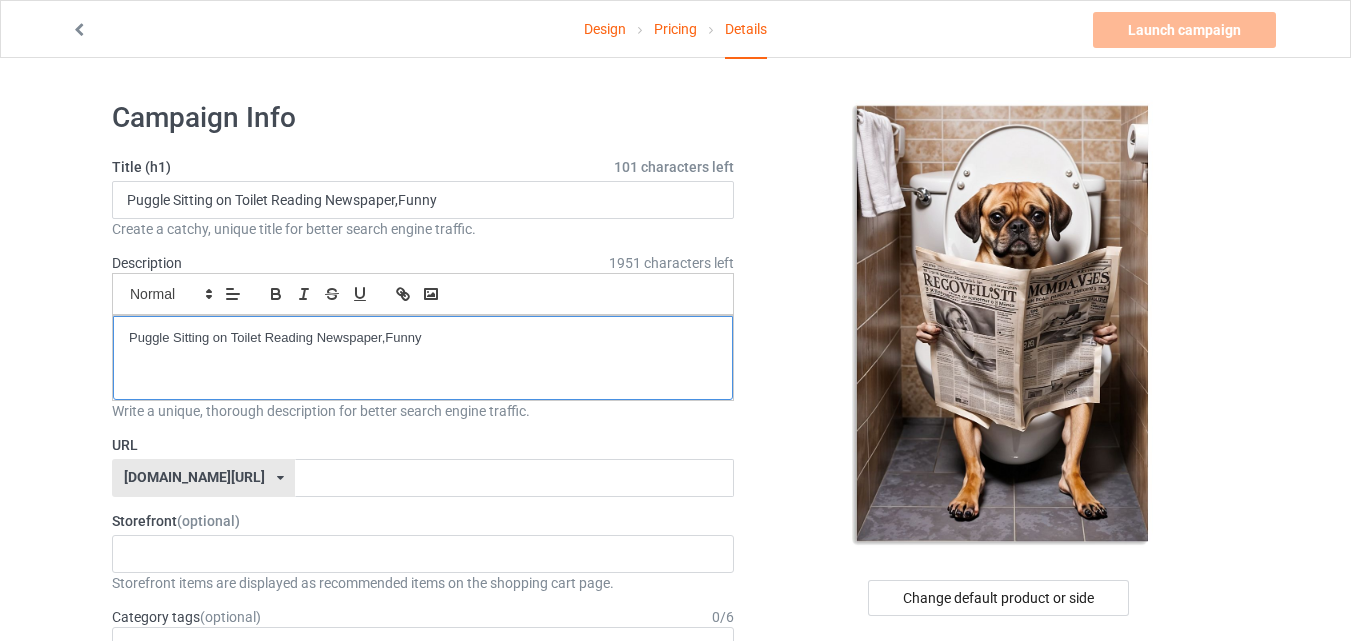 click on "Puggle Sitting on Toilet Reading Newspaper,Funny" at bounding box center [423, 338] 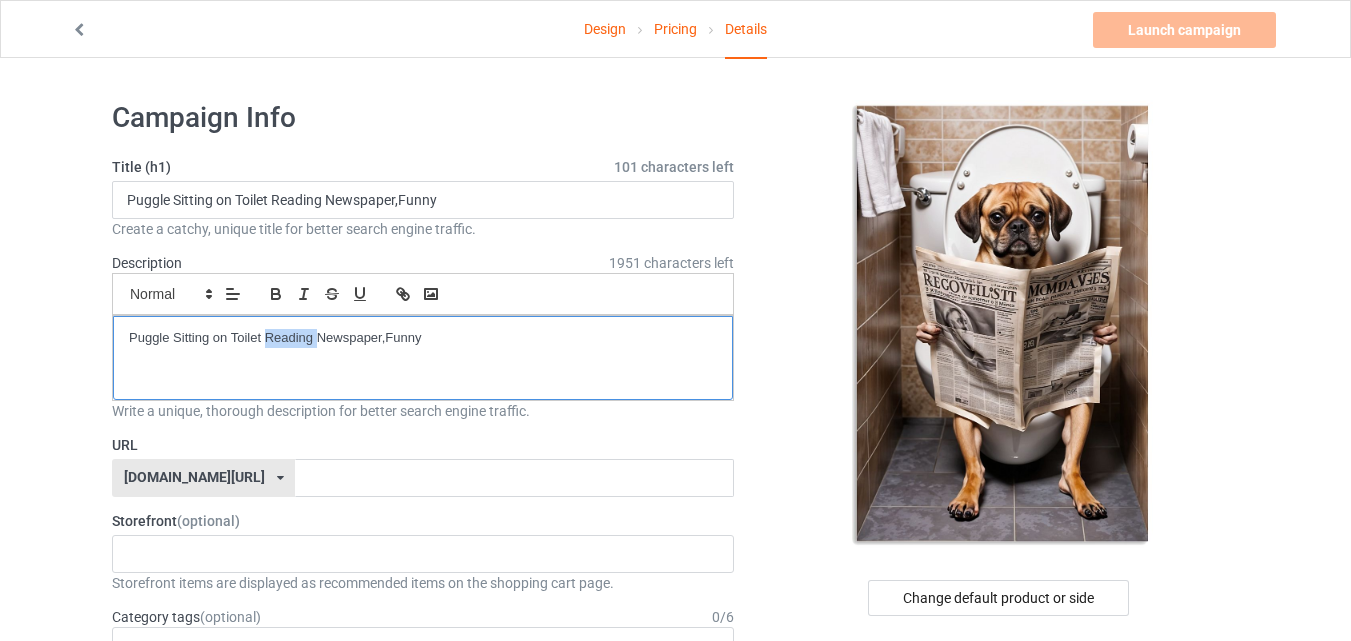 click on "Puggle Sitting on Toilet Reading Newspaper,Funny" at bounding box center [423, 338] 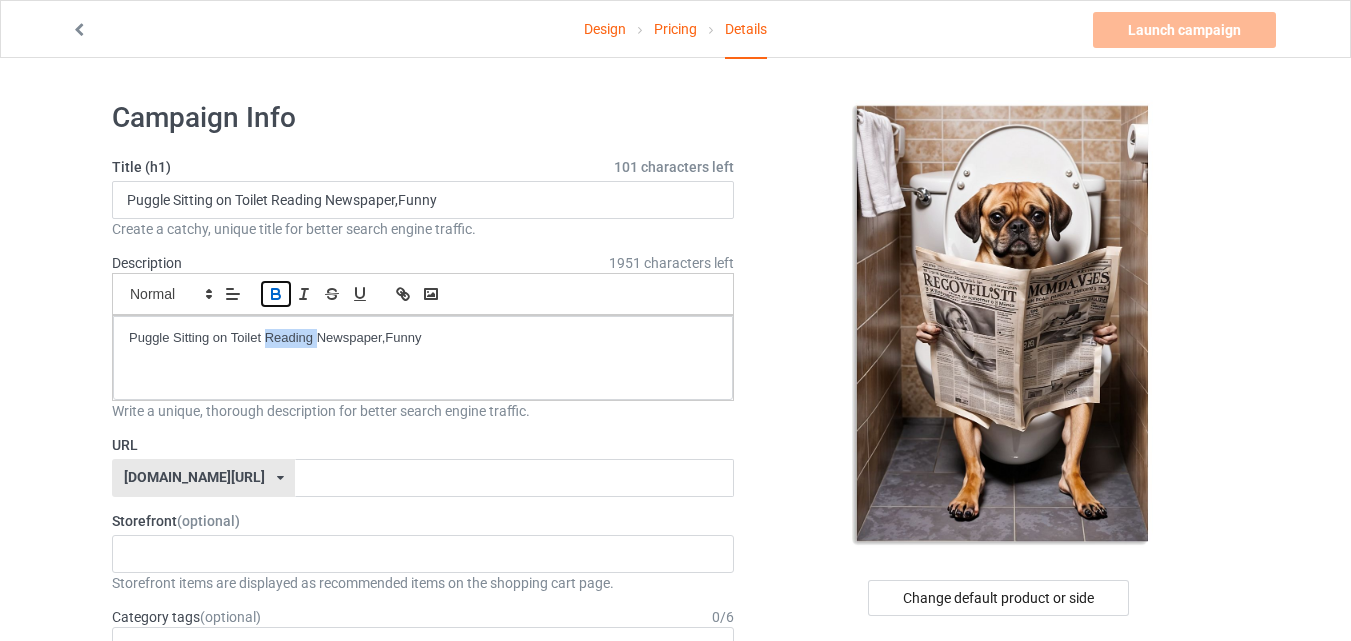 click 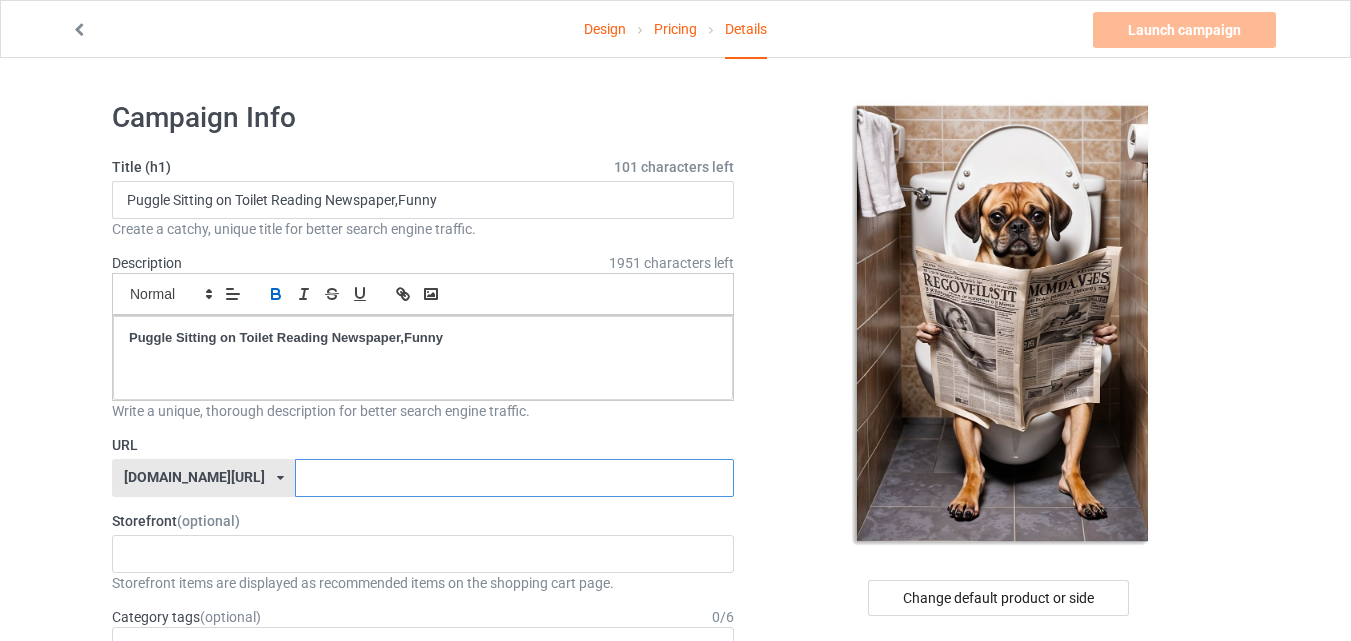 click at bounding box center [514, 478] 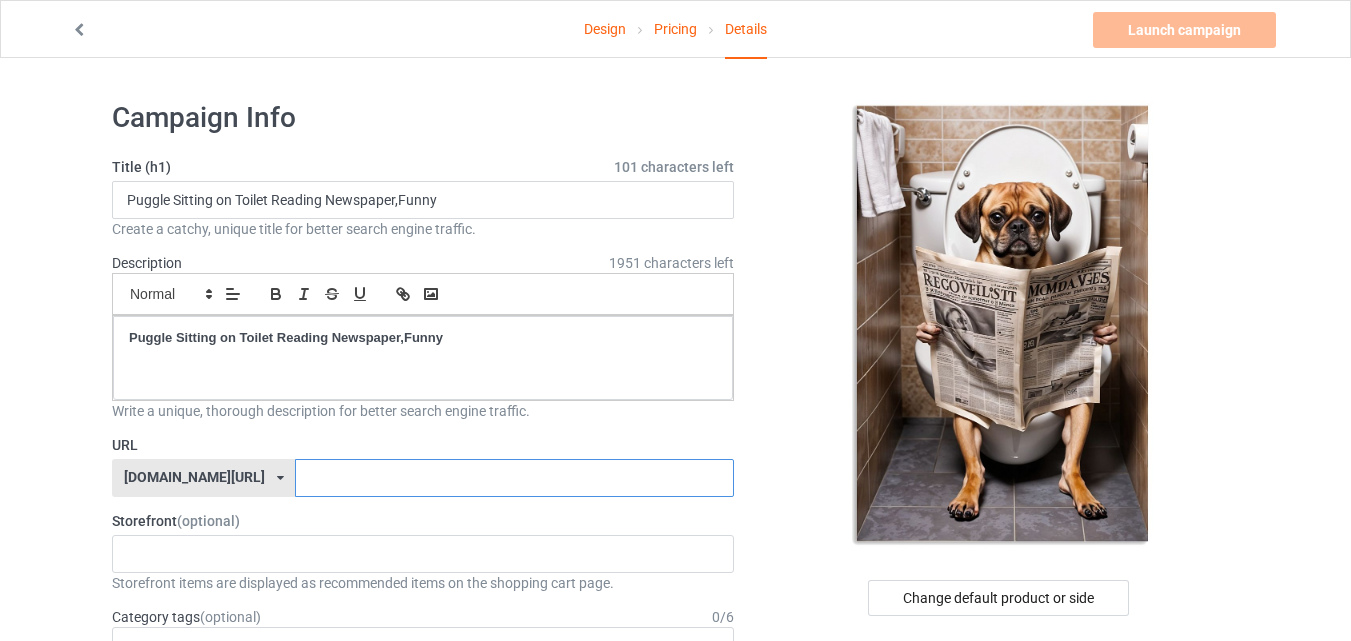 paste on "Puggle Sitting on Toilet Reading Newspaper,Funny" 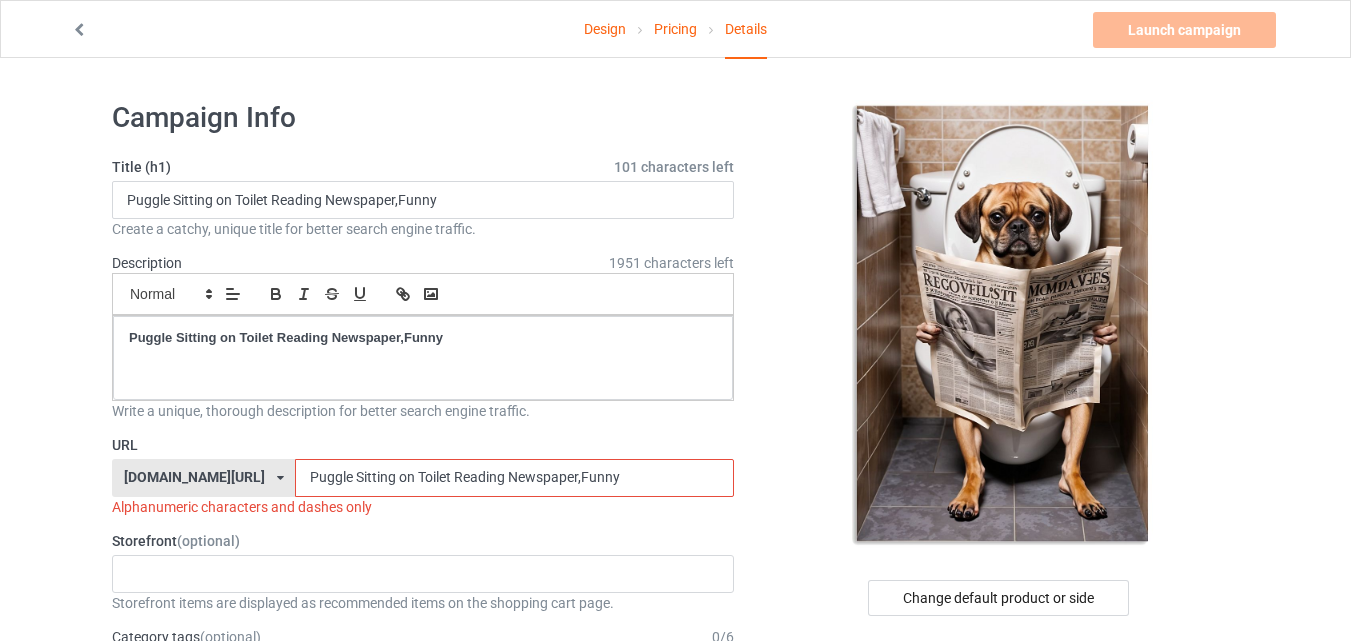 click on "Puggle Sitting on Toilet Reading Newspaper,Funny" at bounding box center (514, 478) 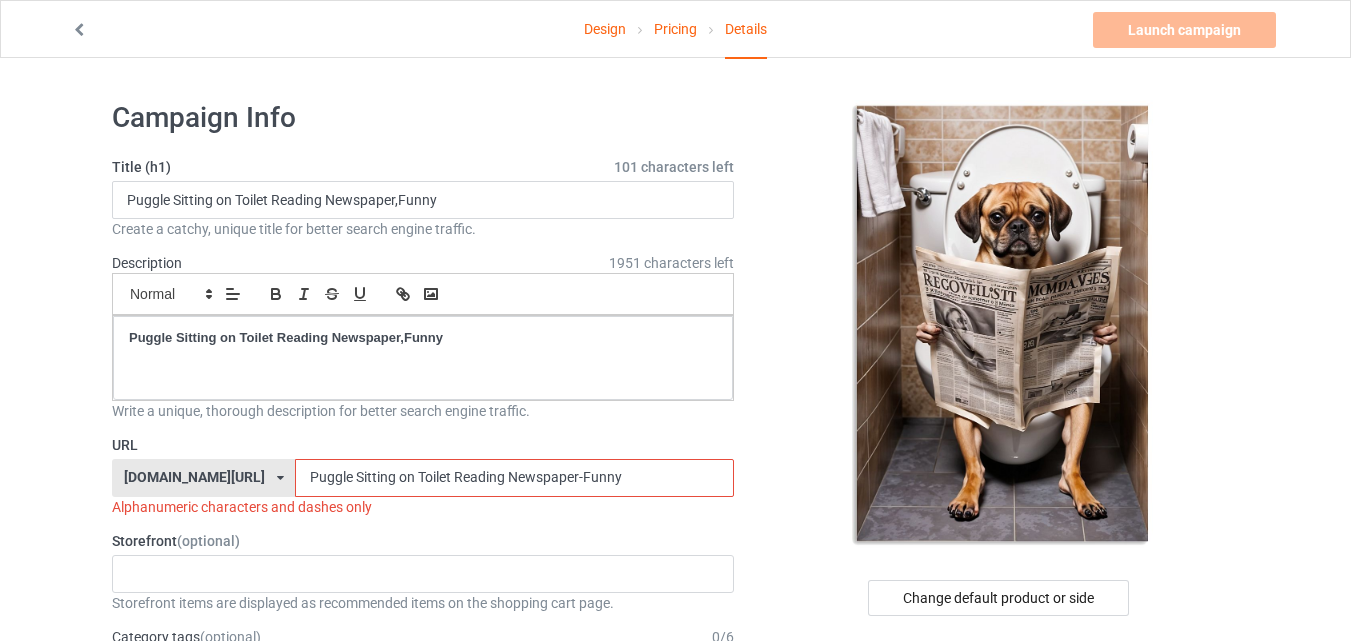 click on "Puggle Sitting on Toilet Reading Newspaper-Funny" at bounding box center (514, 478) 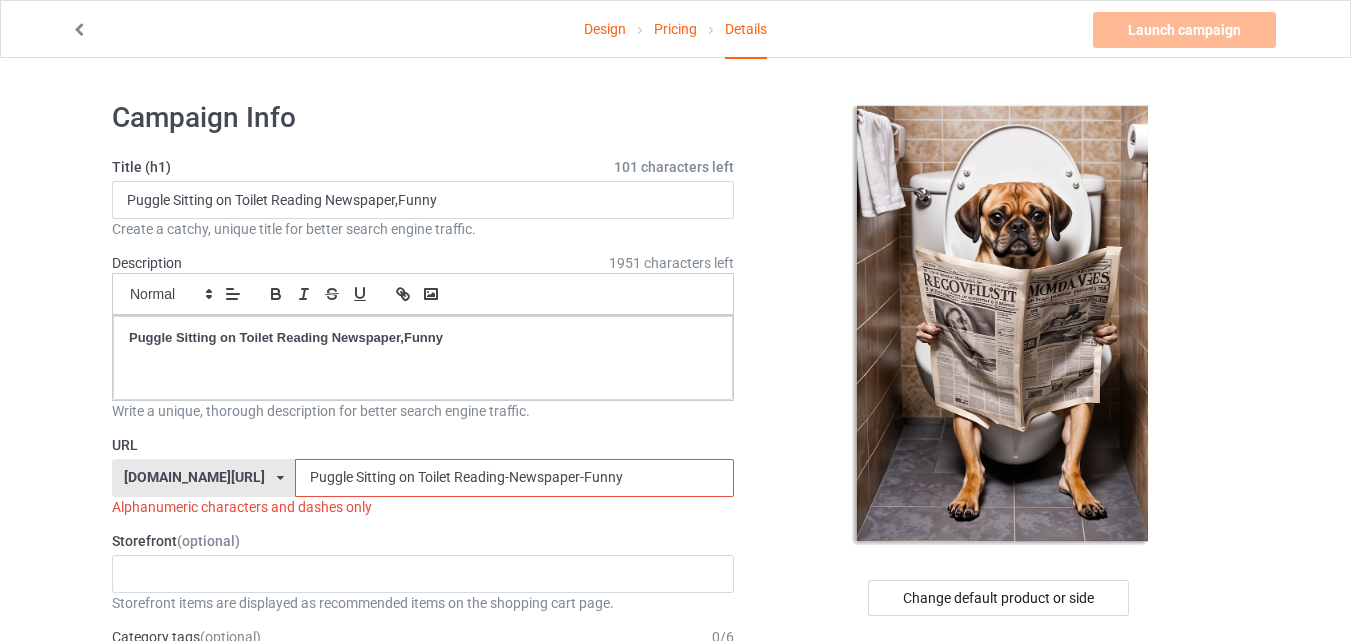 click on "Puggle Sitting on Toilet Reading-Newspaper-Funny" at bounding box center [514, 478] 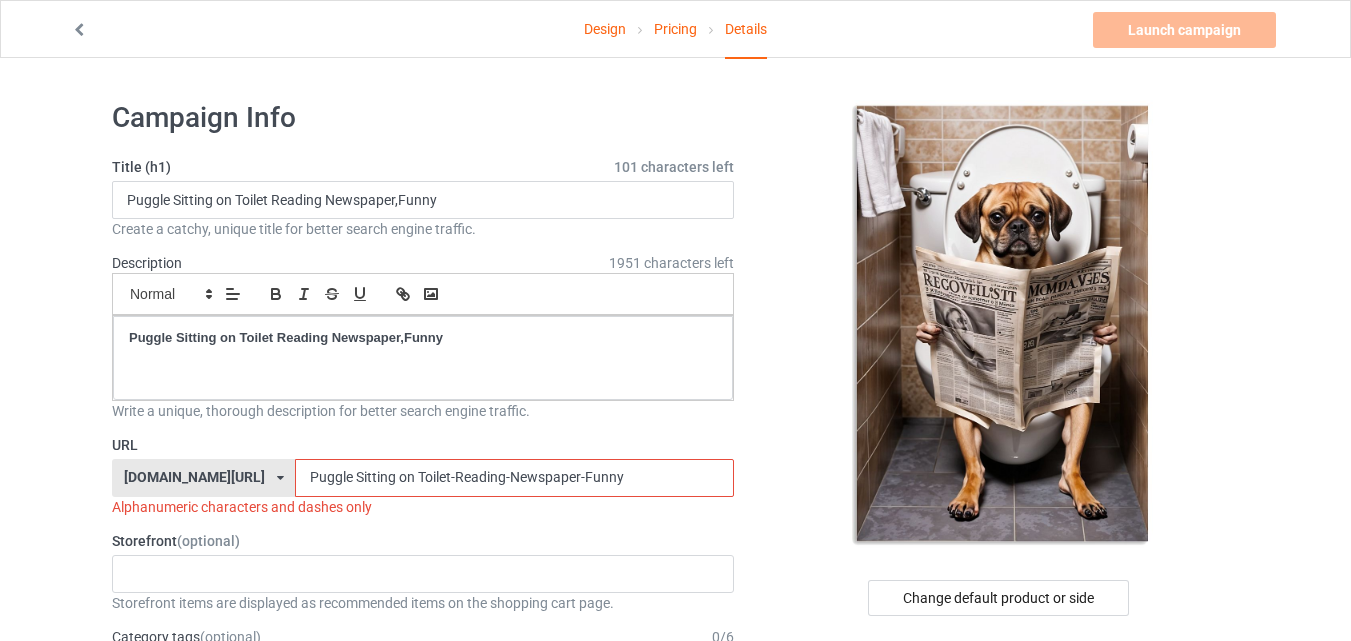 click on "Puggle Sitting on Toilet-Reading-Newspaper-Funny" at bounding box center (514, 478) 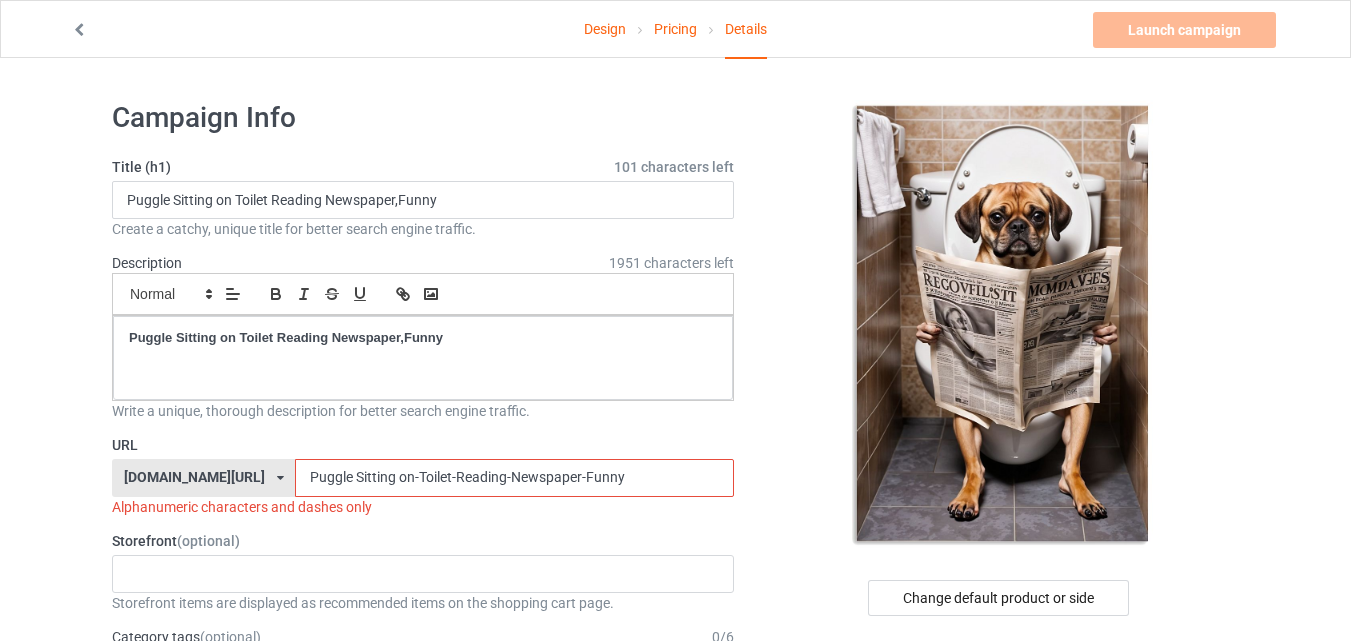 click on "Puggle Sitting on-Toilet-Reading-Newspaper-Funny" at bounding box center (514, 478) 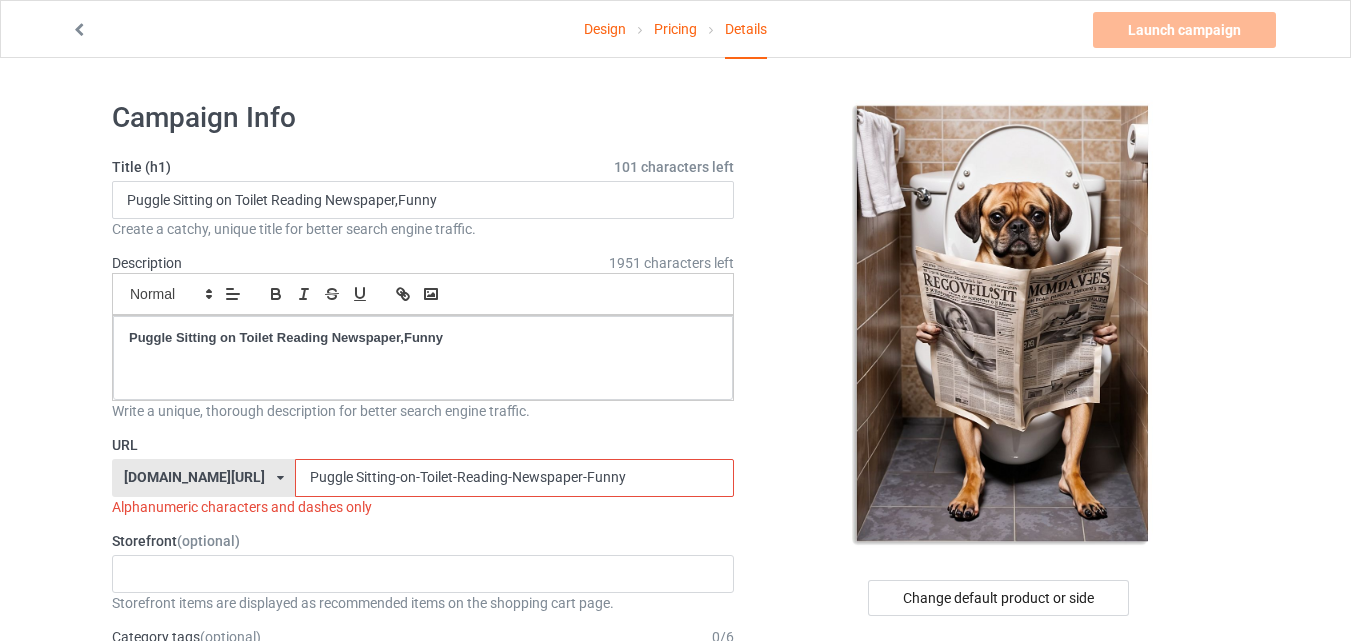 click on "Puggle Sitting-on-Toilet-Reading-Newspaper-Funny" at bounding box center (514, 478) 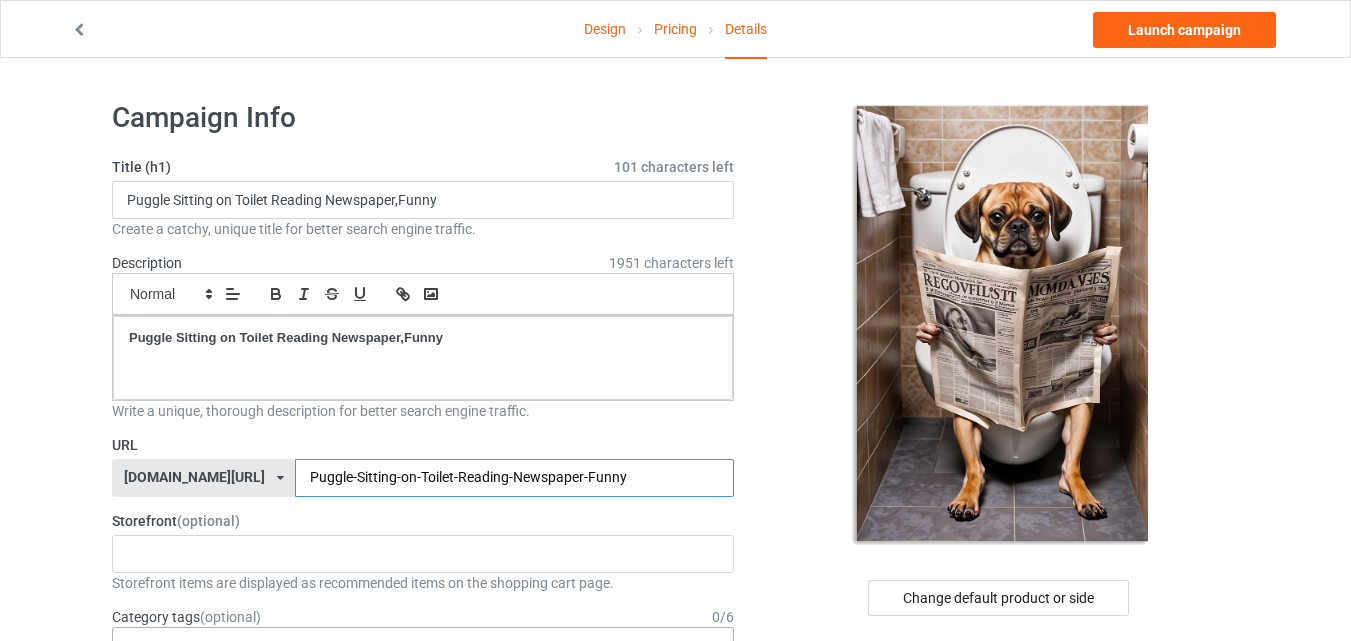 type on "Puggle-Sitting-on-Toilet-Reading-Newspaper-Funny" 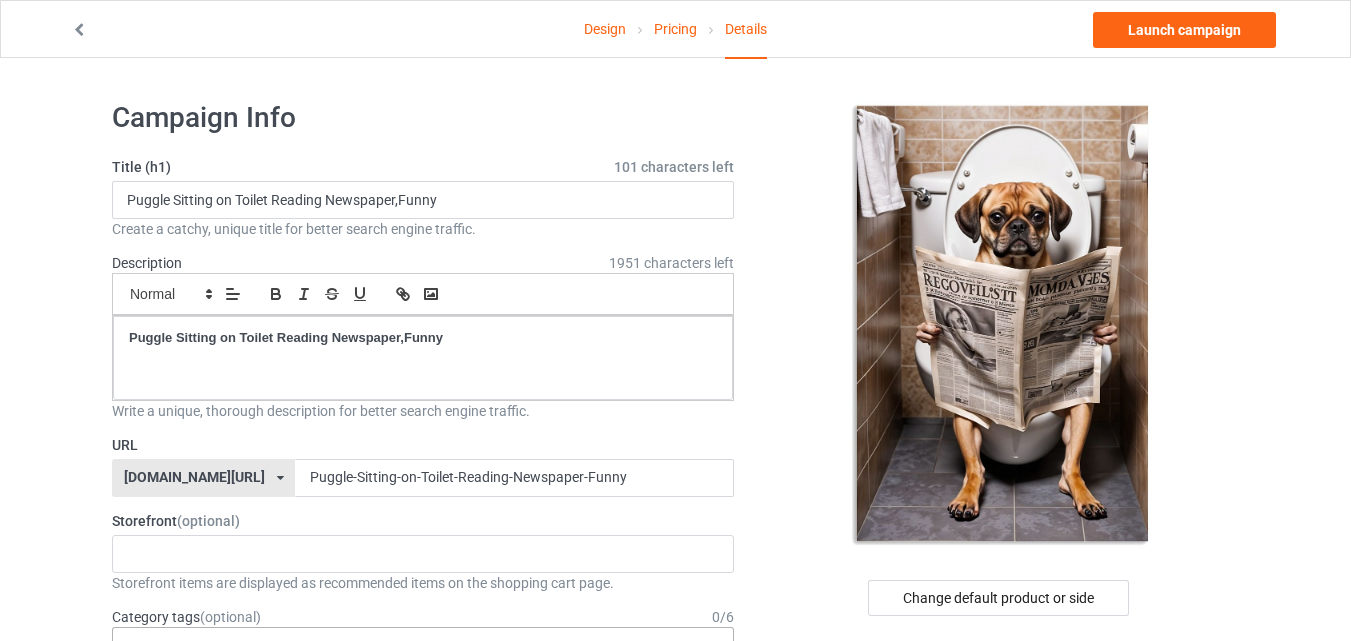 click on "Age > [DEMOGRAPHIC_DATA] > 1 Age > [DEMOGRAPHIC_DATA] Months > 1 Month Age > [DEMOGRAPHIC_DATA] Months Age > [DEMOGRAPHIC_DATA] Age > [DEMOGRAPHIC_DATA] > 10 Age > [DEMOGRAPHIC_DATA] Months > 10 Month Age > [DEMOGRAPHIC_DATA] > 100 Sports > Running > 10K Run Age > [DEMOGRAPHIC_DATA] > 11 Age > [DEMOGRAPHIC_DATA] Months > 11 Month Age > [DEMOGRAPHIC_DATA] > 12 Age > [DEMOGRAPHIC_DATA] Months > 12 Month Age > [DEMOGRAPHIC_DATA] > 13 Age > [DEMOGRAPHIC_DATA] > 14 Age > [DEMOGRAPHIC_DATA] > 15 Sports > Running > 15K Run Age > [DEMOGRAPHIC_DATA] > 16 Age > [DEMOGRAPHIC_DATA] > 17 Age > [DEMOGRAPHIC_DATA] > 18 Age > [DEMOGRAPHIC_DATA] > 19 Age > Decades > 1920s Age > Decades > 1930s Age > Decades > 1940s Age > Decades > 1950s Age > Decades > 1960s Age > Decades > 1970s Age > Decades > 1980s Age > Decades > 1990s Age > [DEMOGRAPHIC_DATA] > 2 Age > [DEMOGRAPHIC_DATA] Months > 2 Month Age > [DEMOGRAPHIC_DATA] > 20 Age > [DEMOGRAPHIC_DATA] Age > Decades > 2000s Age > Decades > 2010s Age > [DEMOGRAPHIC_DATA] > 21 Age > [DEMOGRAPHIC_DATA] > 22 Age > [DEMOGRAPHIC_DATA] > 23 Age > [DEMOGRAPHIC_DATA] > 24 Age > [DEMOGRAPHIC_DATA] > 25 Age > [DEMOGRAPHIC_DATA] > 26 Age > [DEMOGRAPHIC_DATA] > 27 Age > [DEMOGRAPHIC_DATA] > 28 Age > [DEMOGRAPHIC_DATA] > 29 Age > [DEMOGRAPHIC_DATA] > 3 Age > [DEMOGRAPHIC_DATA] Months > 3 Month Sports > Basketball > 3-Pointer Age > [DEMOGRAPHIC_DATA] > 30 Age > [DEMOGRAPHIC_DATA] > 31 Age > [DEMOGRAPHIC_DATA] > 32 Age > [DEMOGRAPHIC_DATA] > 33 Age > [DEMOGRAPHIC_DATA] > 34 Age > [DEMOGRAPHIC_DATA] > 35 Age Jobs 1" at bounding box center (423, 646) 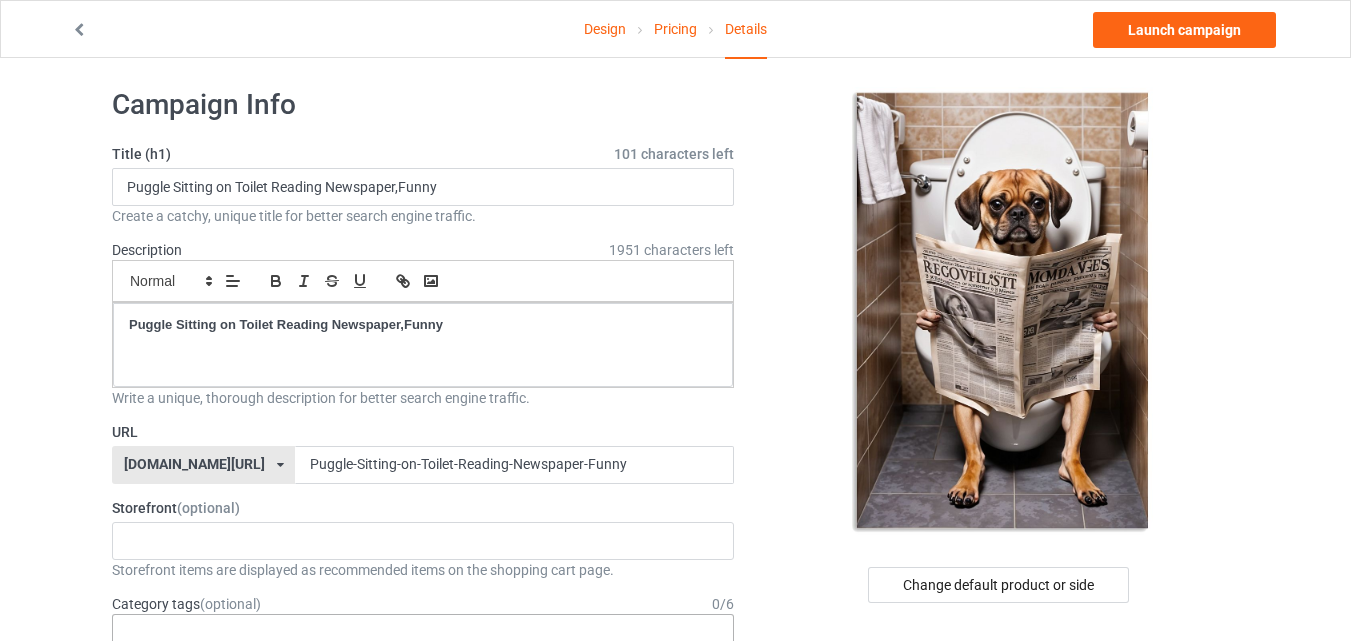 type on "o" 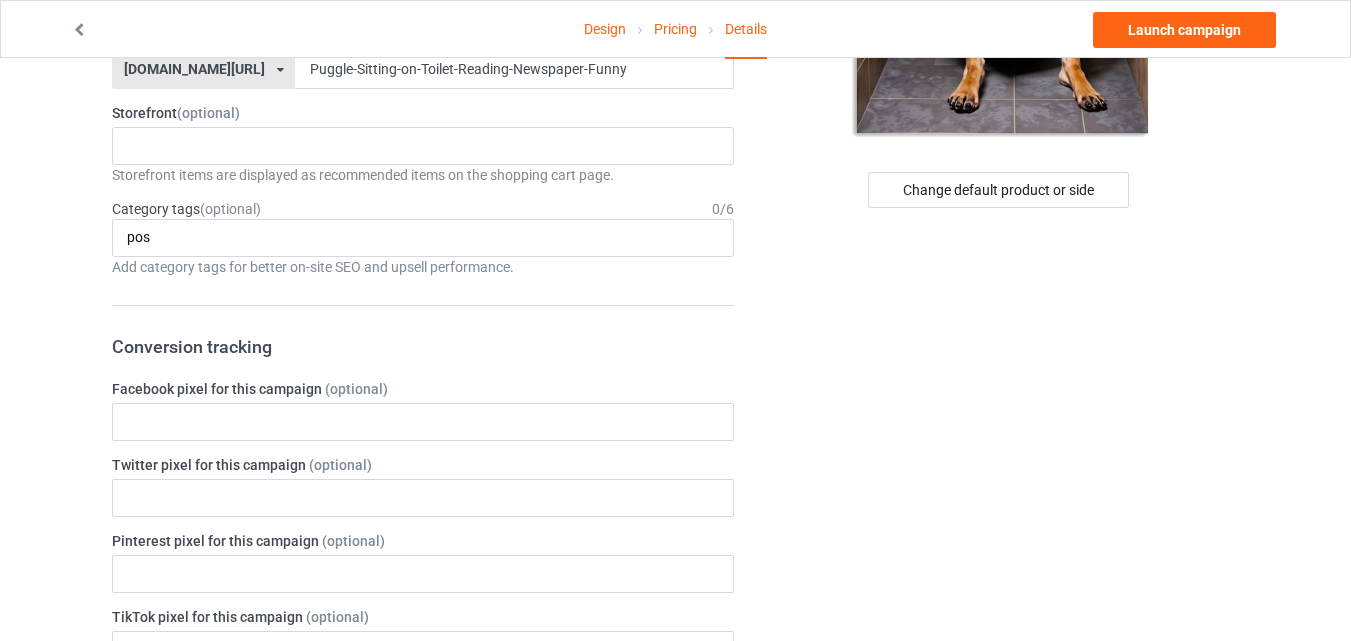 scroll, scrollTop: 415, scrollLeft: 0, axis: vertical 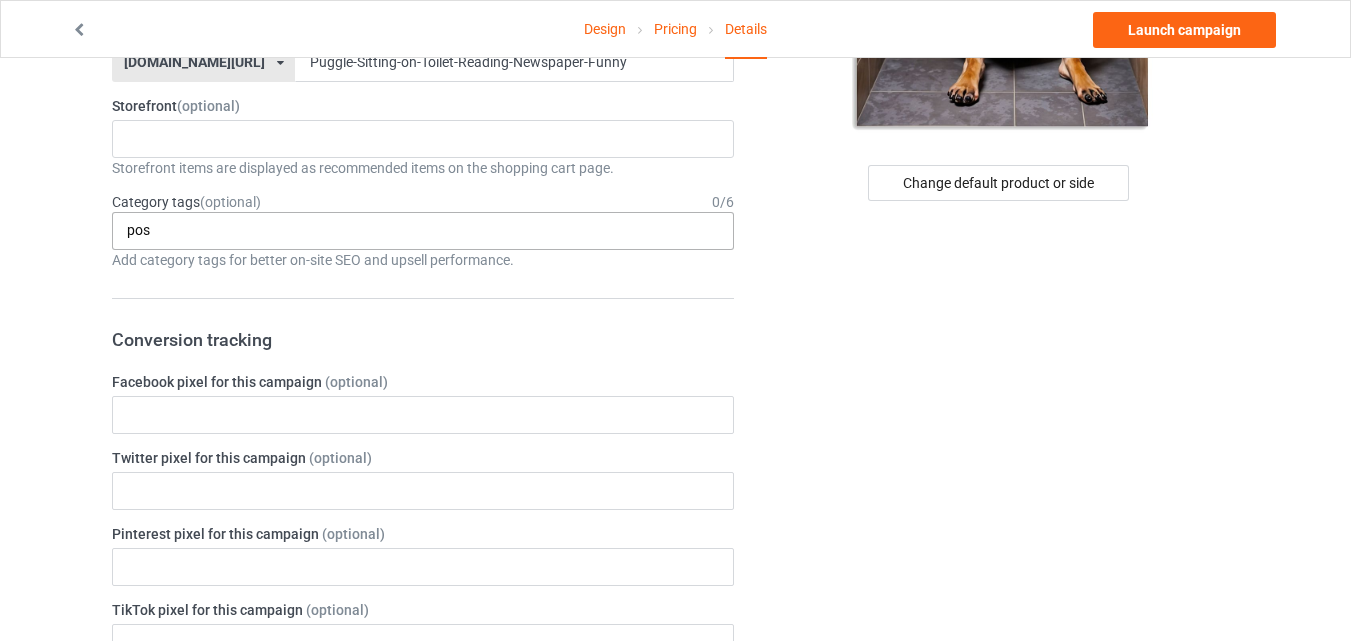 type on "pos" 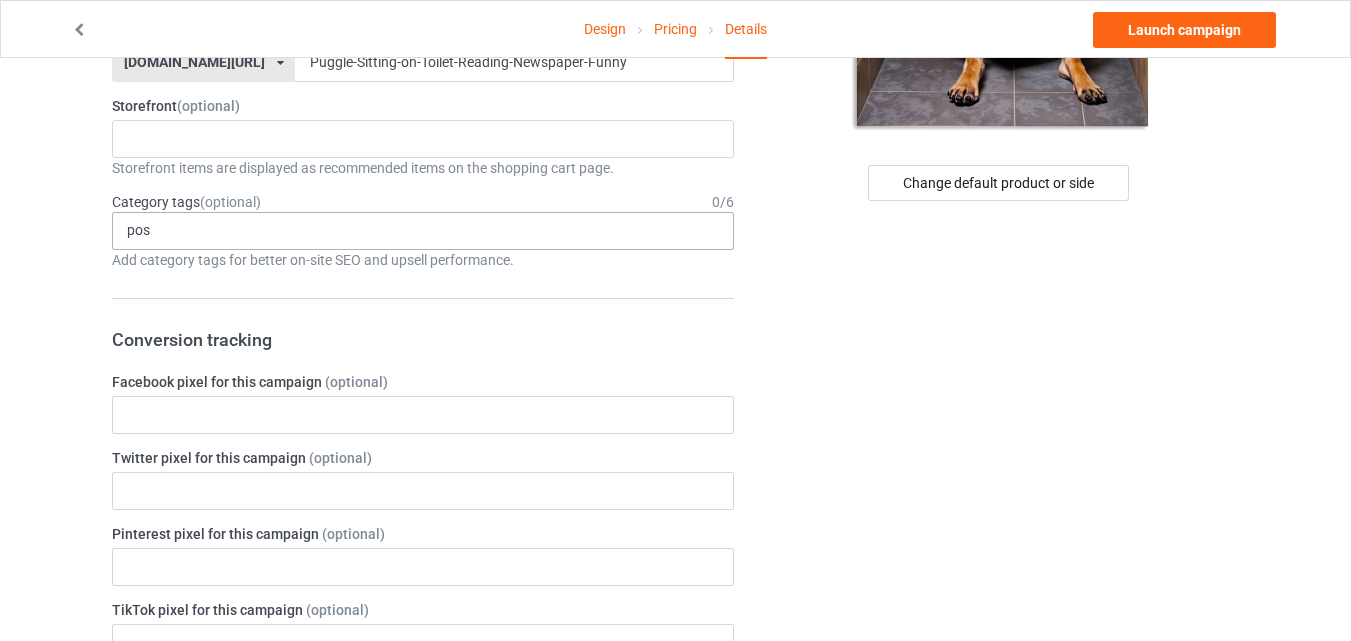 click on "pos Jobs > Musicican > Composer Poster Poster - Canvas 1 1 Month 1-12 Months 1-19 10 10 Month 100 10K Run 11 11 Month 12 12 Month 13 14 15 15K Run 16 17 18 19 1920s 1930s 1940s 1950s 1960s 1970s 1980s 1990s 2 2 Month 20 20-39 2000s 2010s 21 22 23 24 25 26 27 28 29 3 3 Month 3-Pointer 30 31 32 33 34 35 36 37 38 39 4 4 Month 40 40-59 41 42 43 44 45 46 47 48 49 5 5 Month 50 51 52 53 54 55 56 57 58 59 5K Run 6 6 Month 60 60-79 61 62 63 64 65 66 67 68 69 7 7 Month 70 71 72 73 74 75 76 77 78 79 8 8 Month 80 80-100 81 82 83 84 85 86 87 88 89 9 9 & 11 9 Month 90 91 92 93 94 95 96 97 98 99 A to Z City ADD [MEDICAL_DATA] AIDS ALS ATV Racing Aardvarks Accordion Accountant Accounting Accounting & Finance Acrobatic Gymnastics Acrobatics Action & Adventure Action Figures Activism Actor Actress Adrenal Adventure Game Advertising Aerobic Gymnastics Aerospace Engineer [GEOGRAPHIC_DATA] [GEOGRAPHIC_DATA] [DEMOGRAPHIC_DATA] Afro Age Age Groups Agricultural Engineer Air Force Air Racing Air Sports Aircraft Airline Airplane [US_STATE] [US_STATE] [GEOGRAPHIC_DATA] BMX" at bounding box center [423, 231] 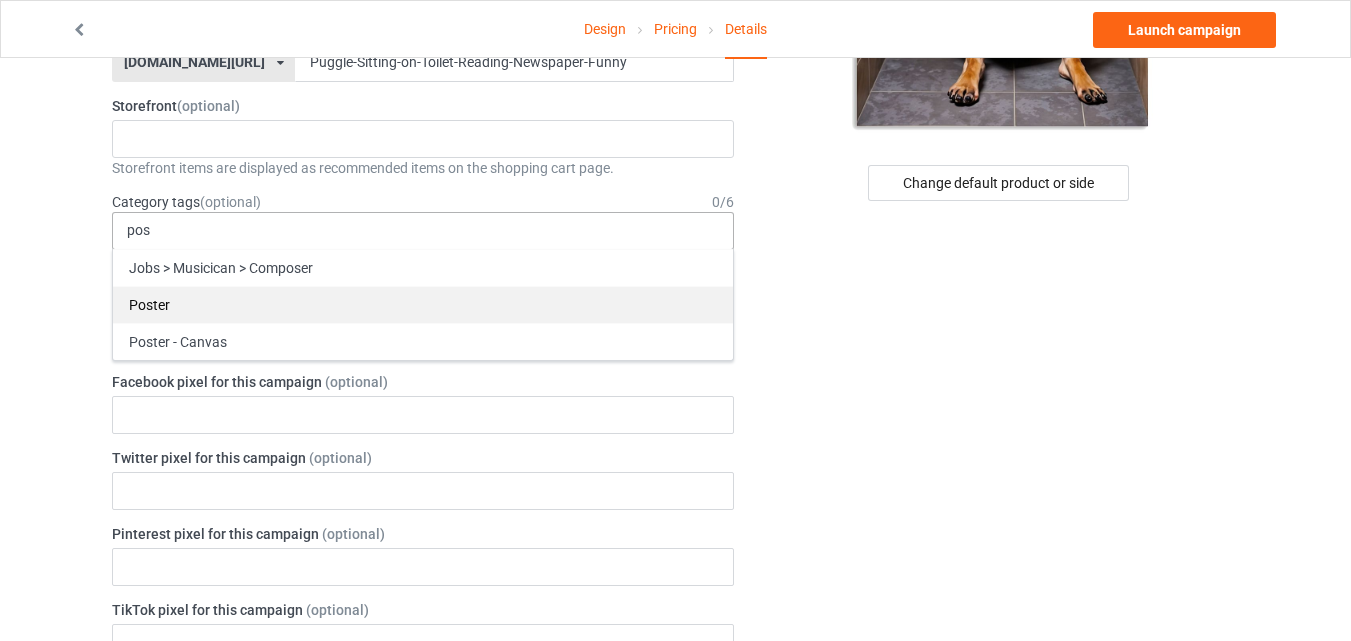 click on "Poster" at bounding box center (423, 304) 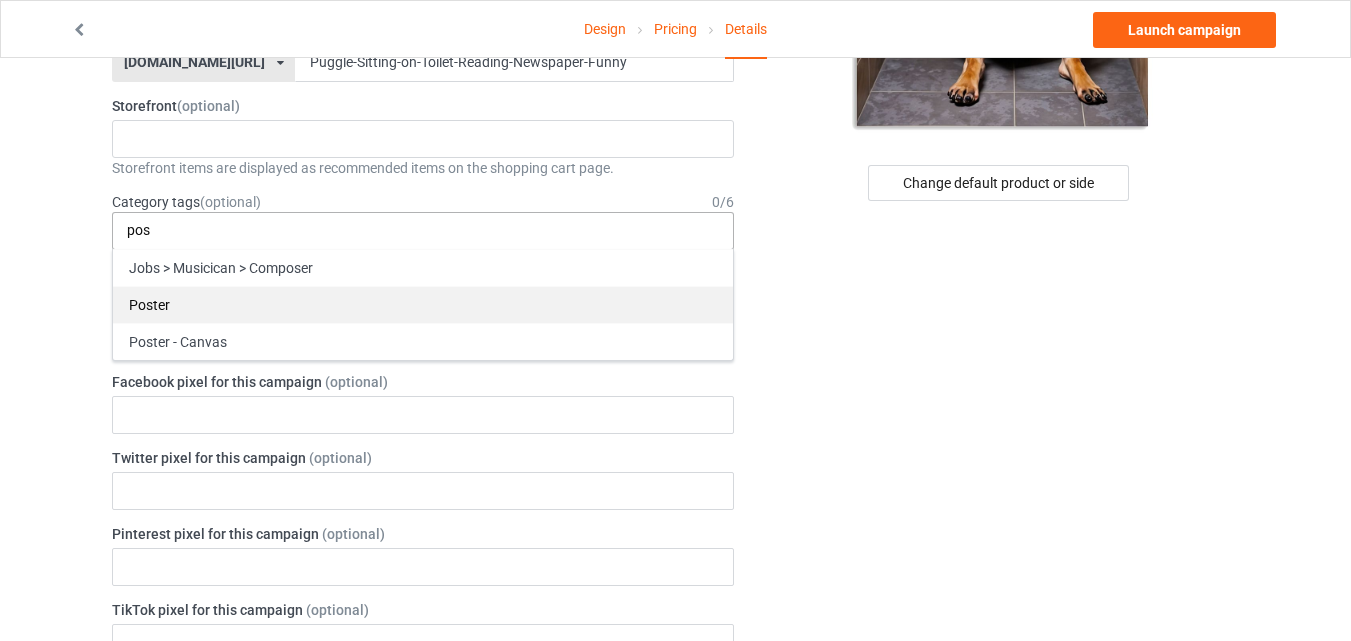 type 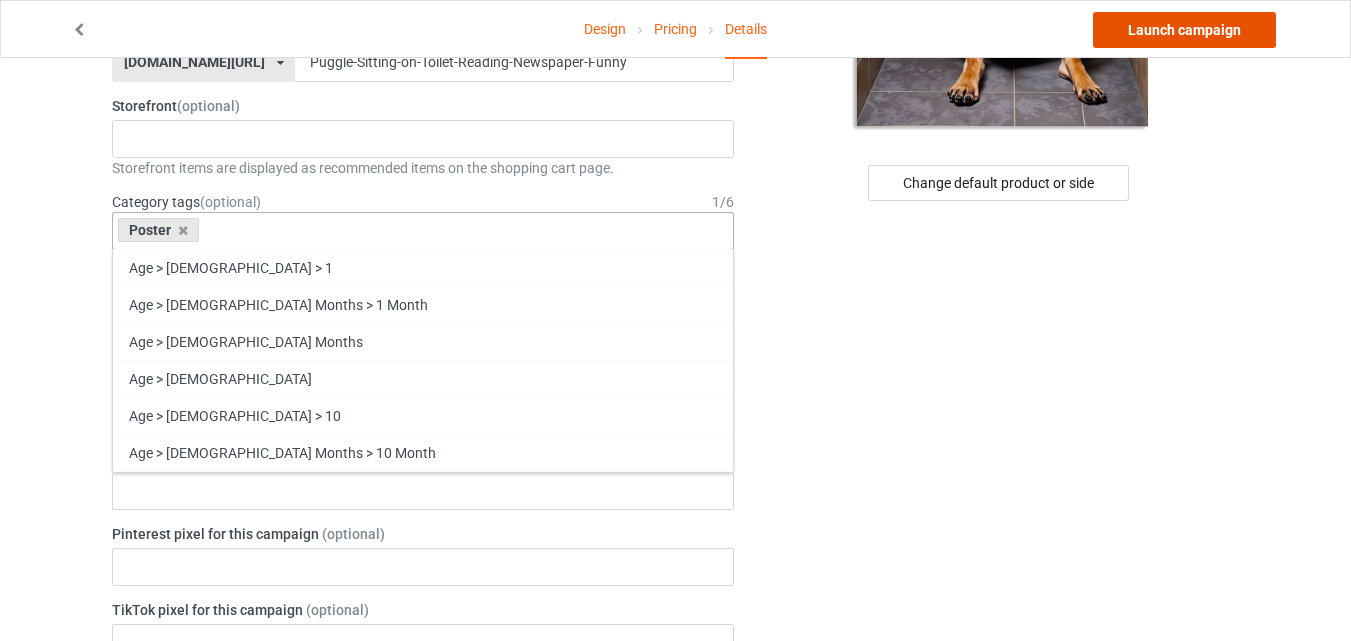 click on "Launch campaign" at bounding box center (1184, 30) 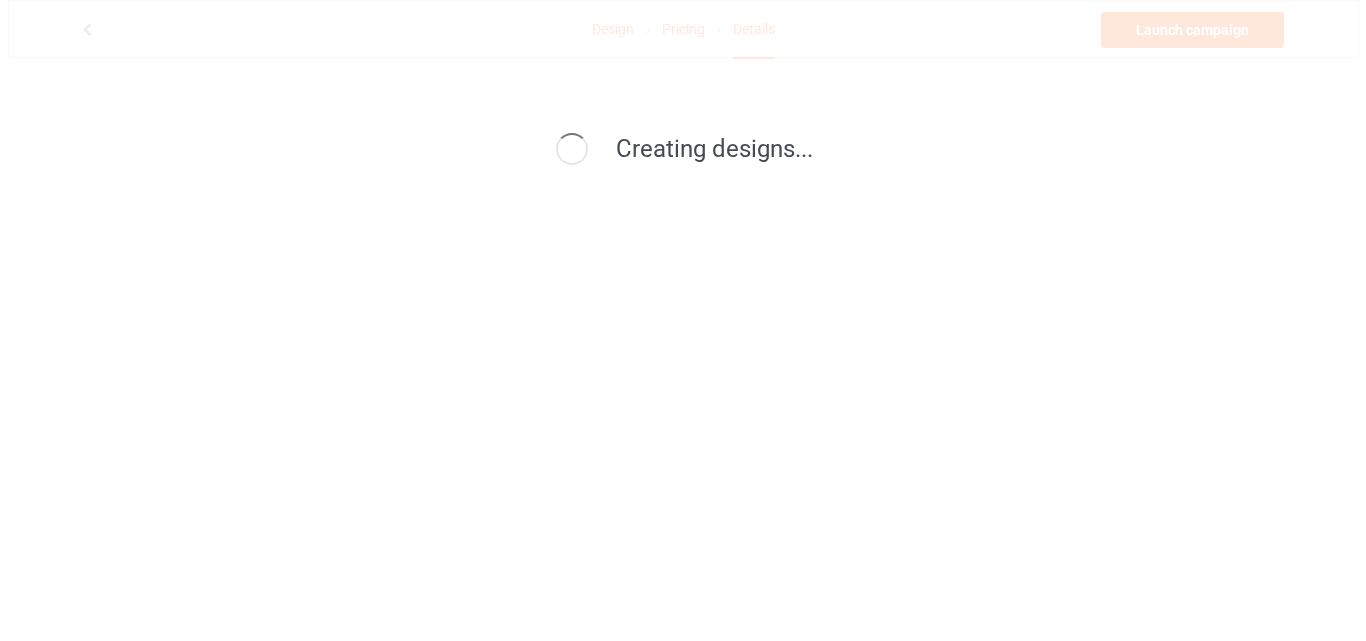scroll, scrollTop: 0, scrollLeft: 0, axis: both 